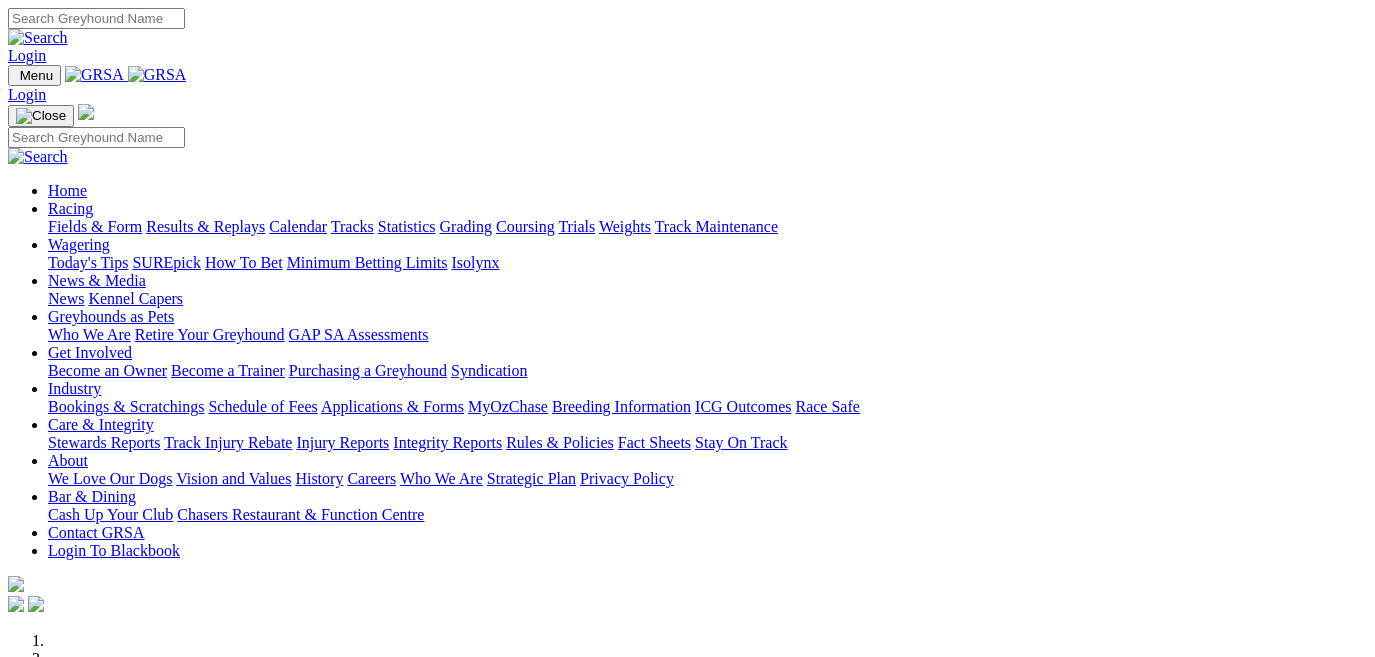scroll, scrollTop: 0, scrollLeft: 0, axis: both 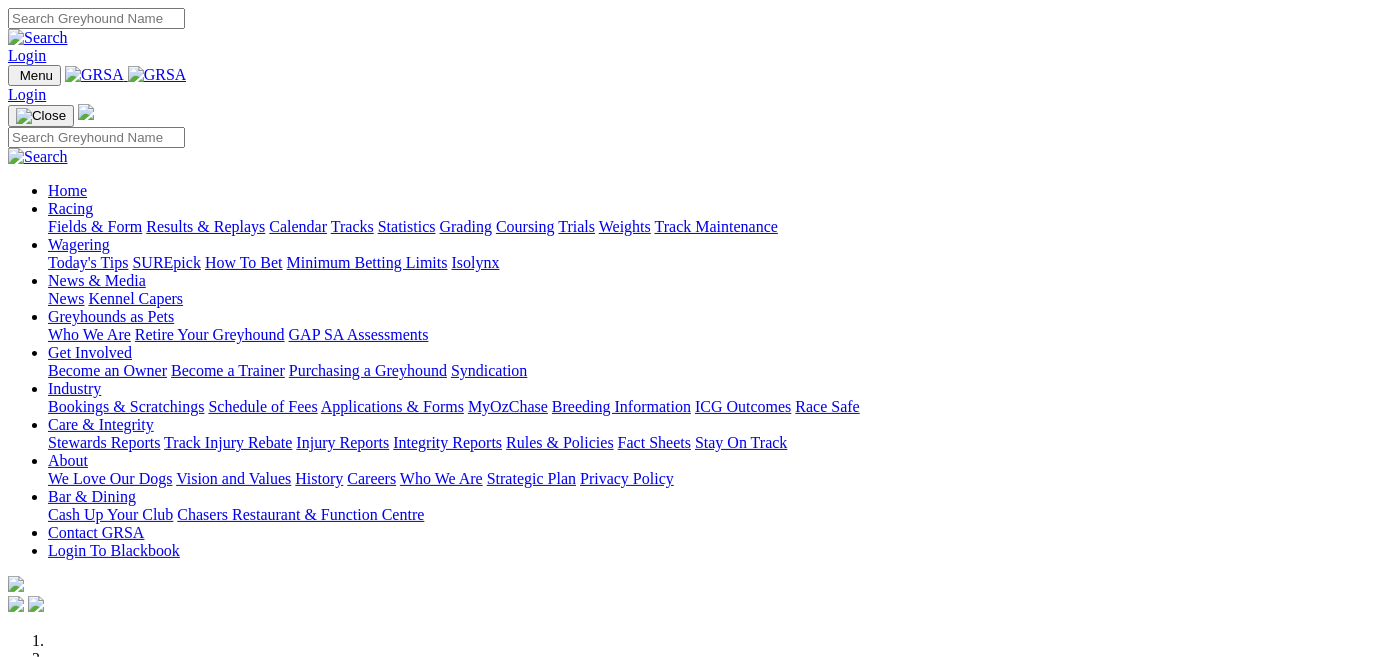 click on "Fields & Form" at bounding box center (95, 226) 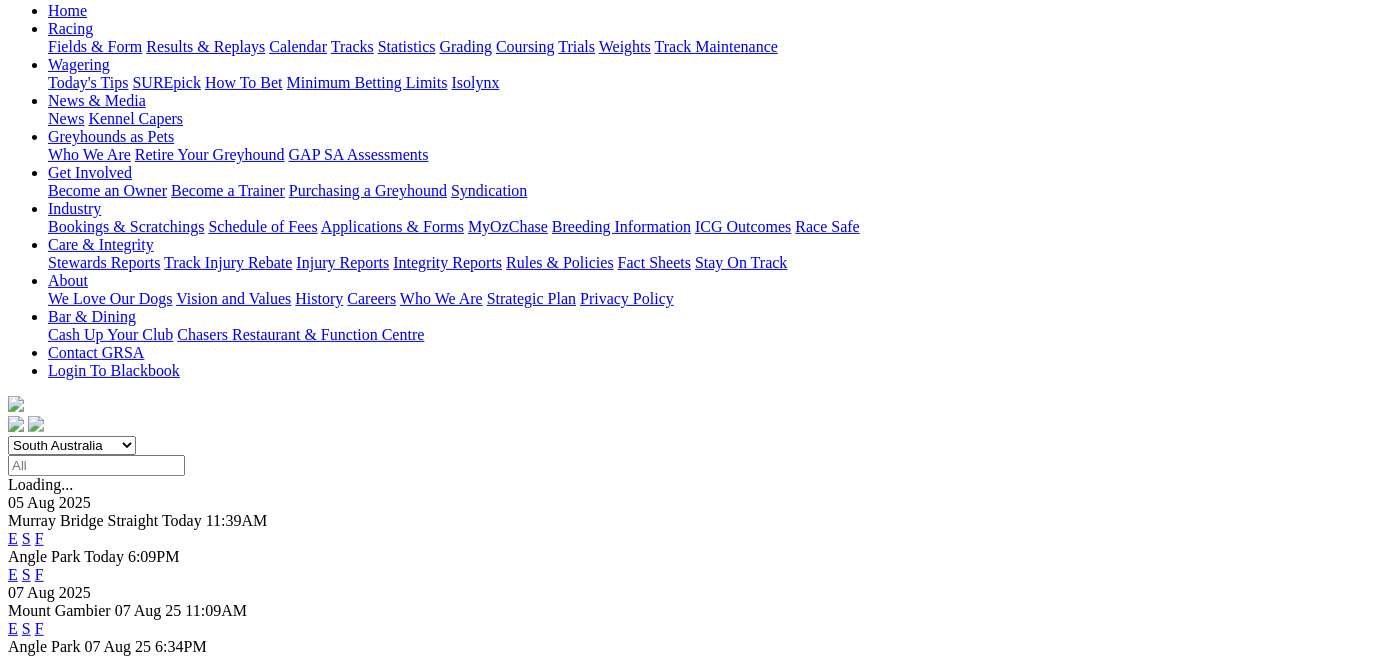 scroll, scrollTop: 272, scrollLeft: 0, axis: vertical 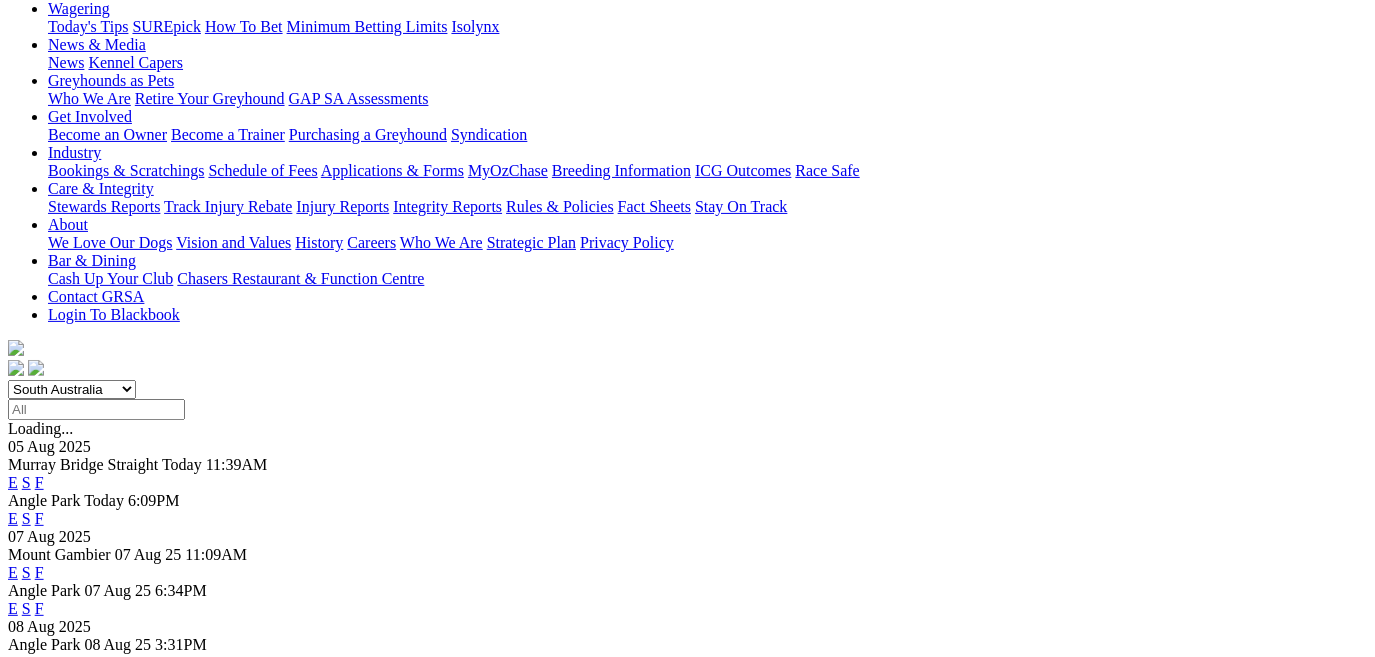 click on "E" at bounding box center (13, 572) 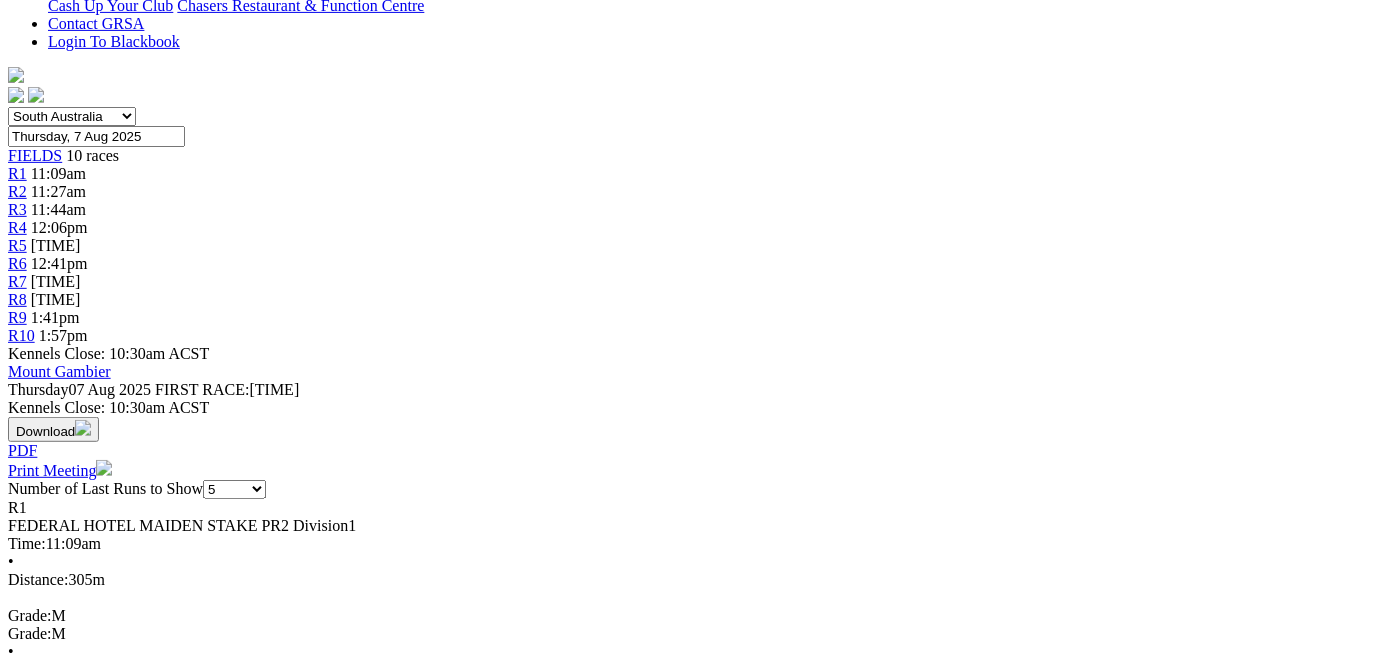 scroll, scrollTop: 636, scrollLeft: 0, axis: vertical 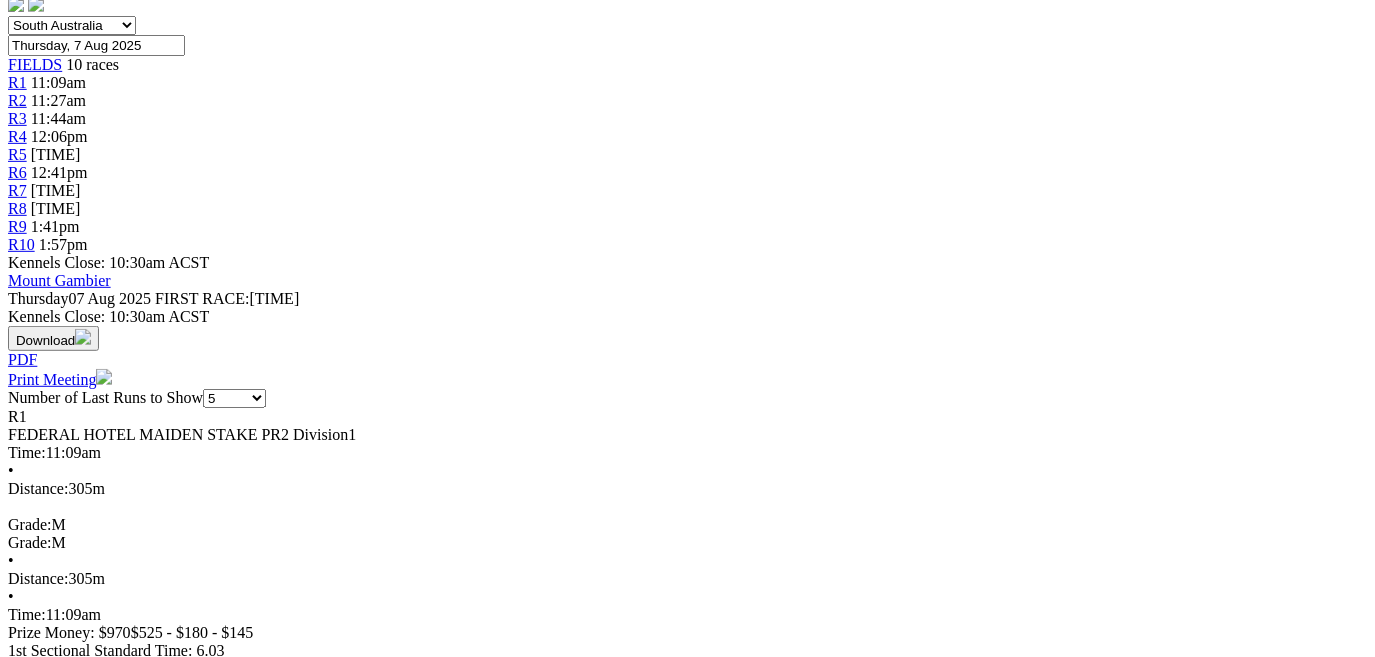 click on "Expert Form" at bounding box center (88, 738) 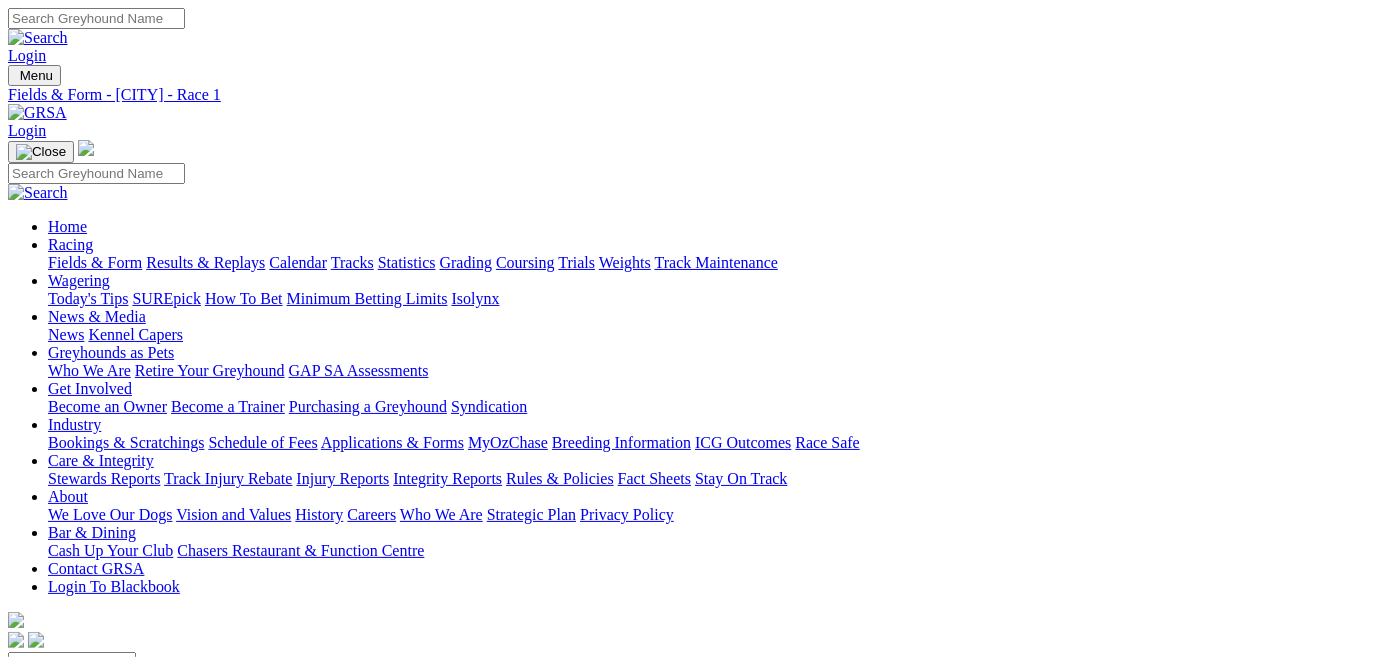 scroll, scrollTop: 0, scrollLeft: 0, axis: both 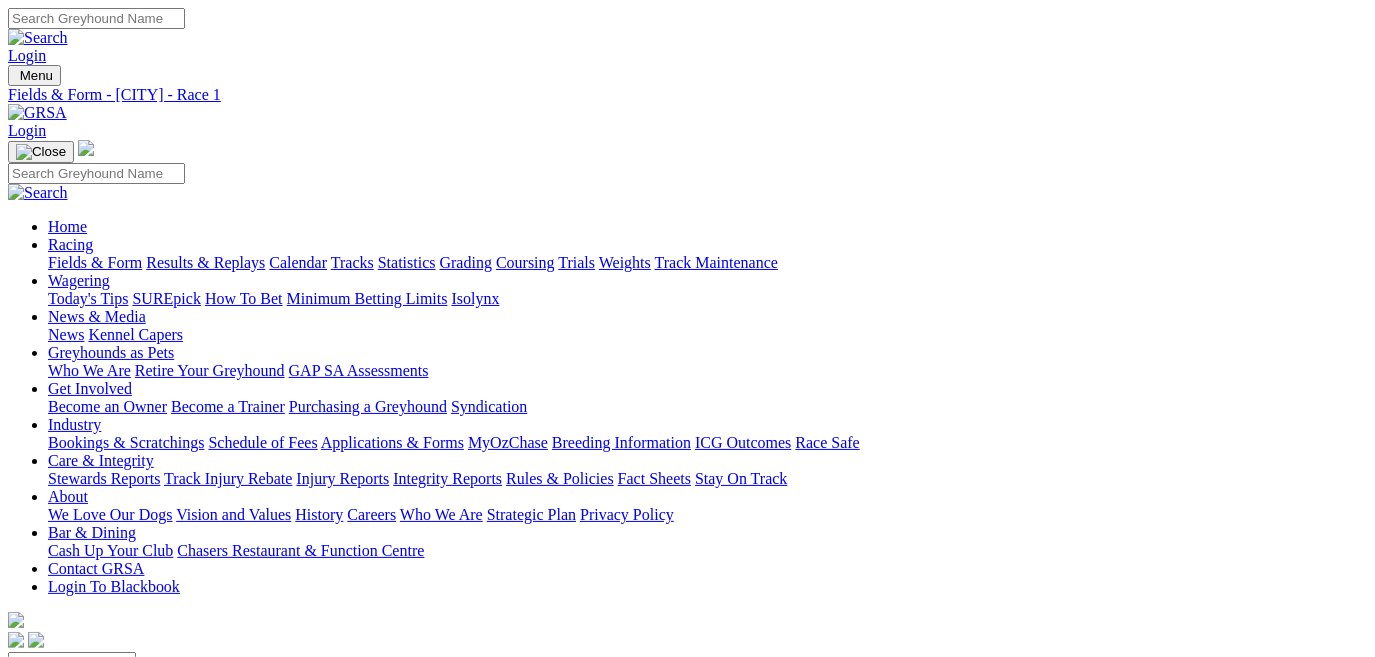 click on "R2" at bounding box center [17, 736] 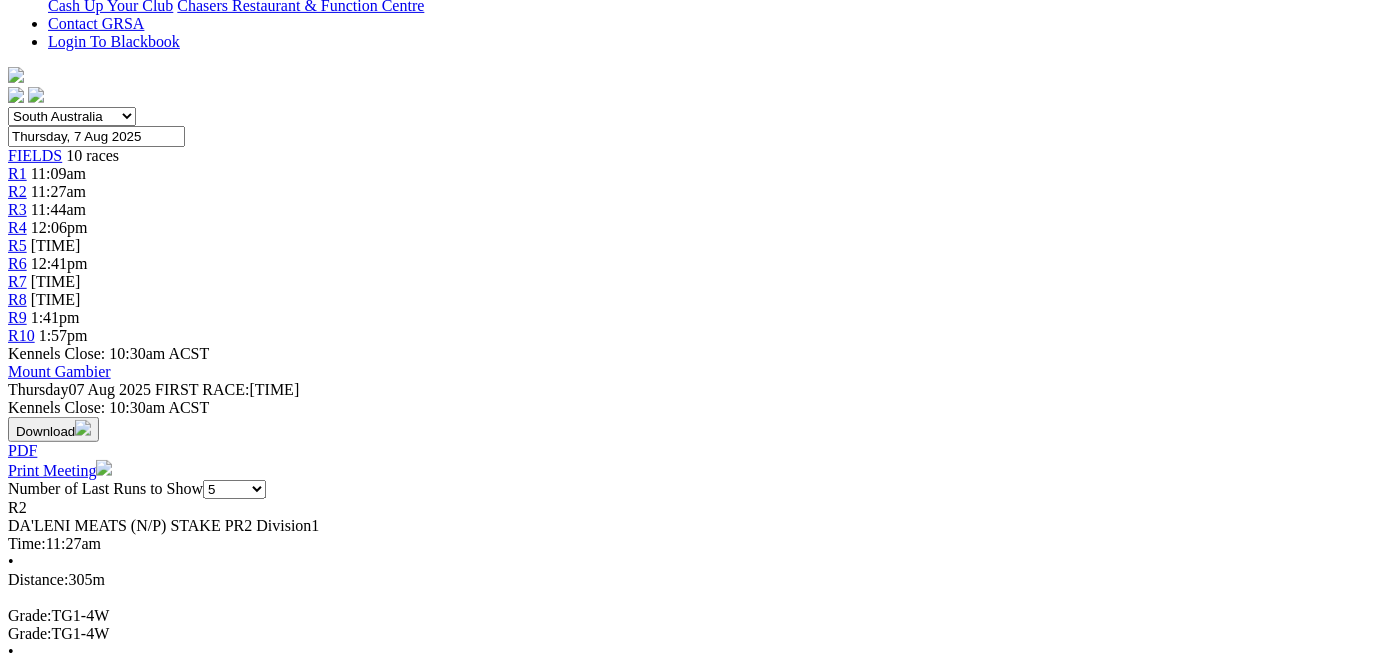 scroll, scrollTop: 272, scrollLeft: 0, axis: vertical 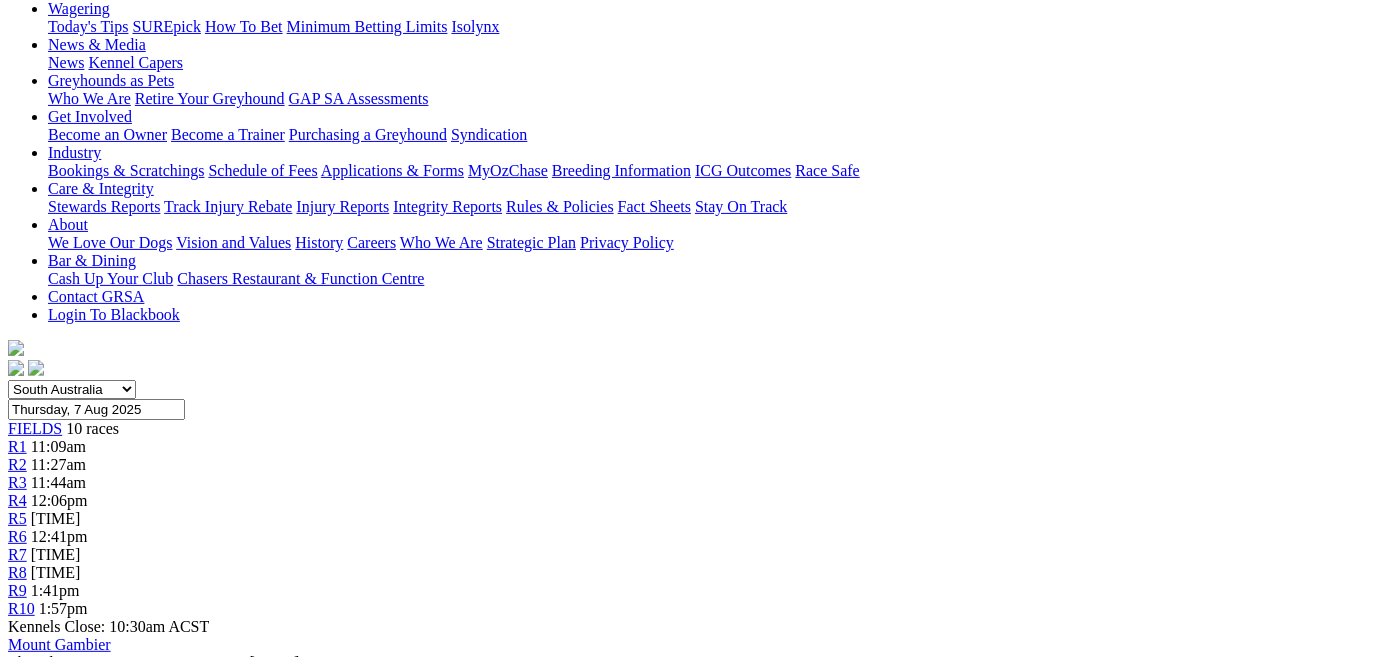 click on "R3" at bounding box center (17, 482) 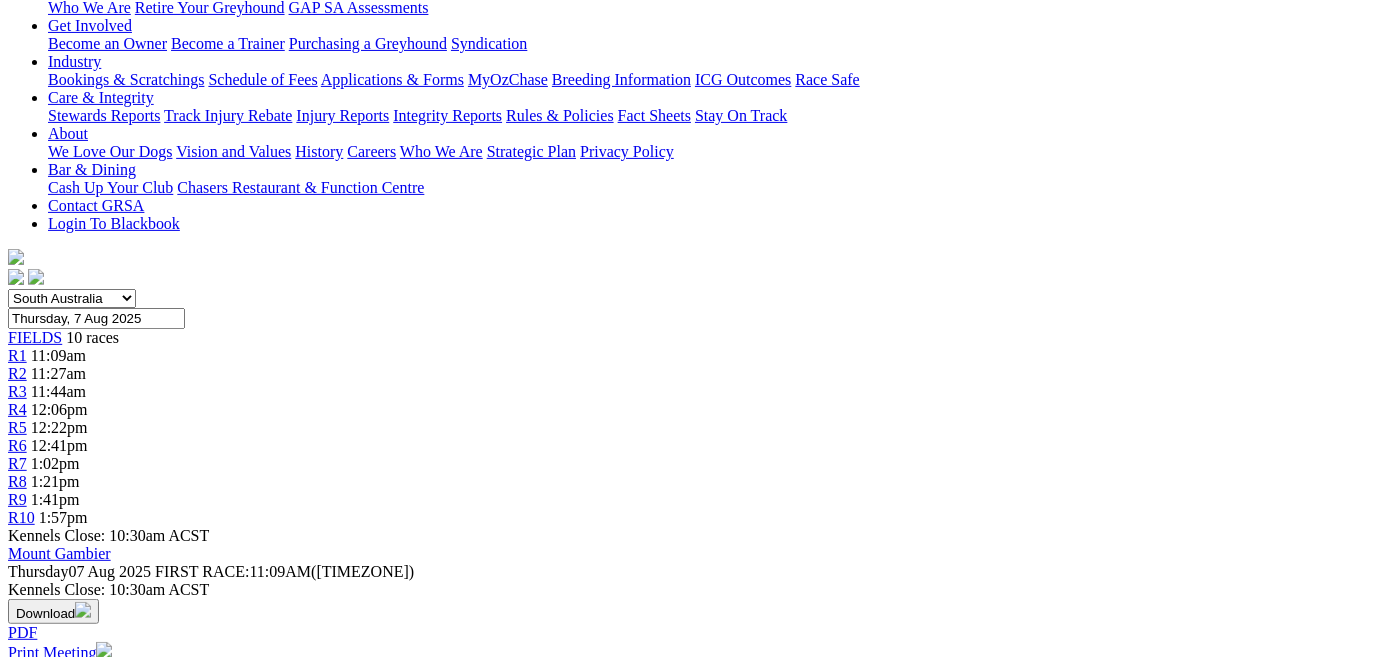 scroll, scrollTop: 0, scrollLeft: 0, axis: both 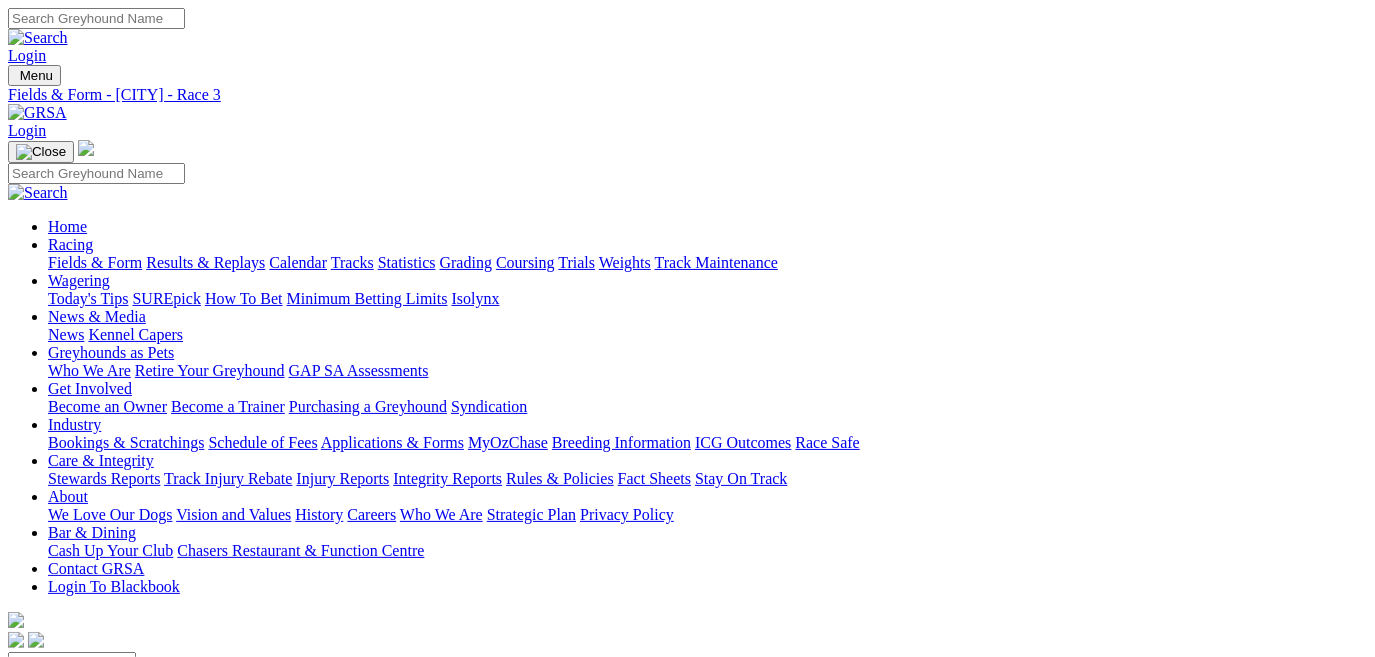 click on "R4" at bounding box center [17, 772] 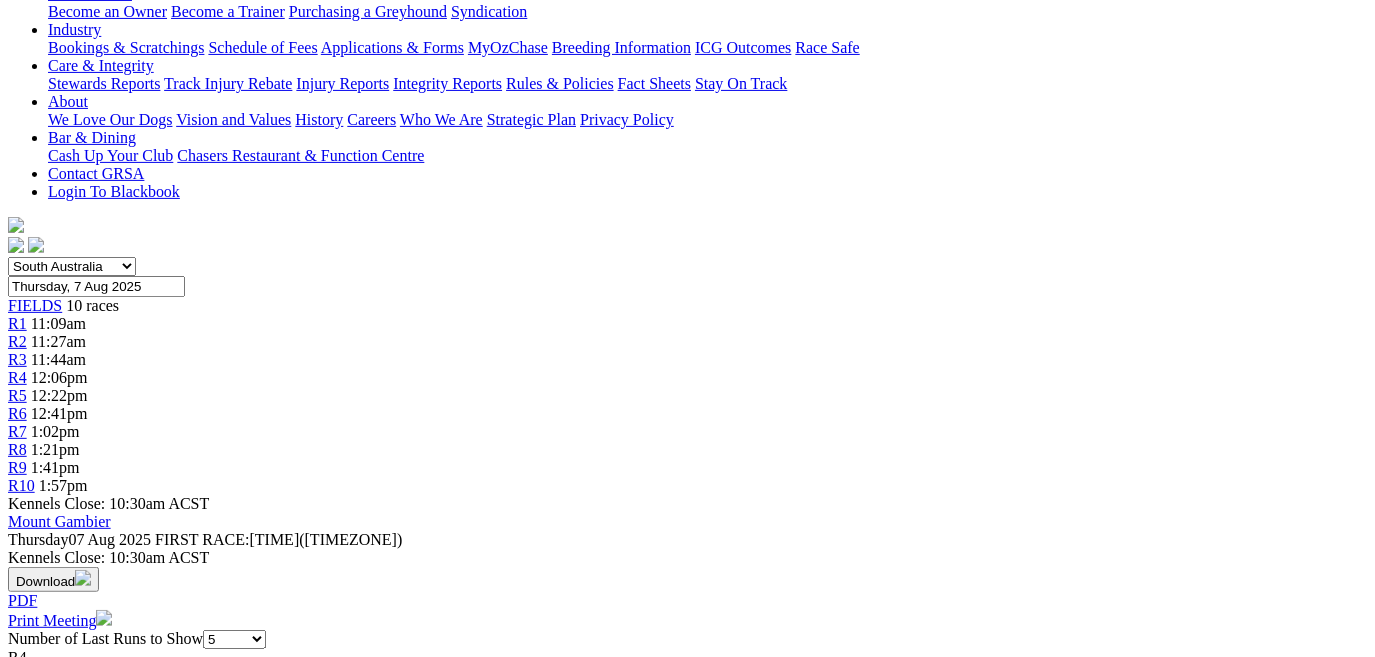 scroll, scrollTop: 272, scrollLeft: 0, axis: vertical 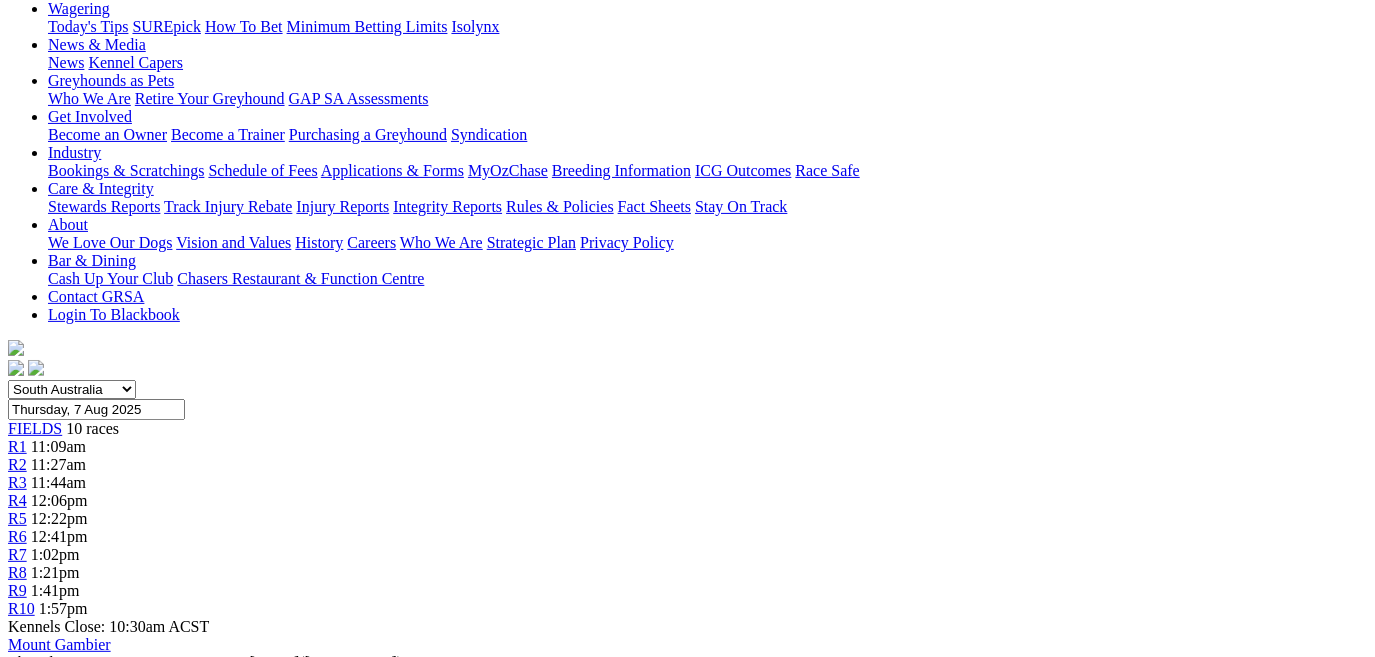 click on "R5" at bounding box center [17, 518] 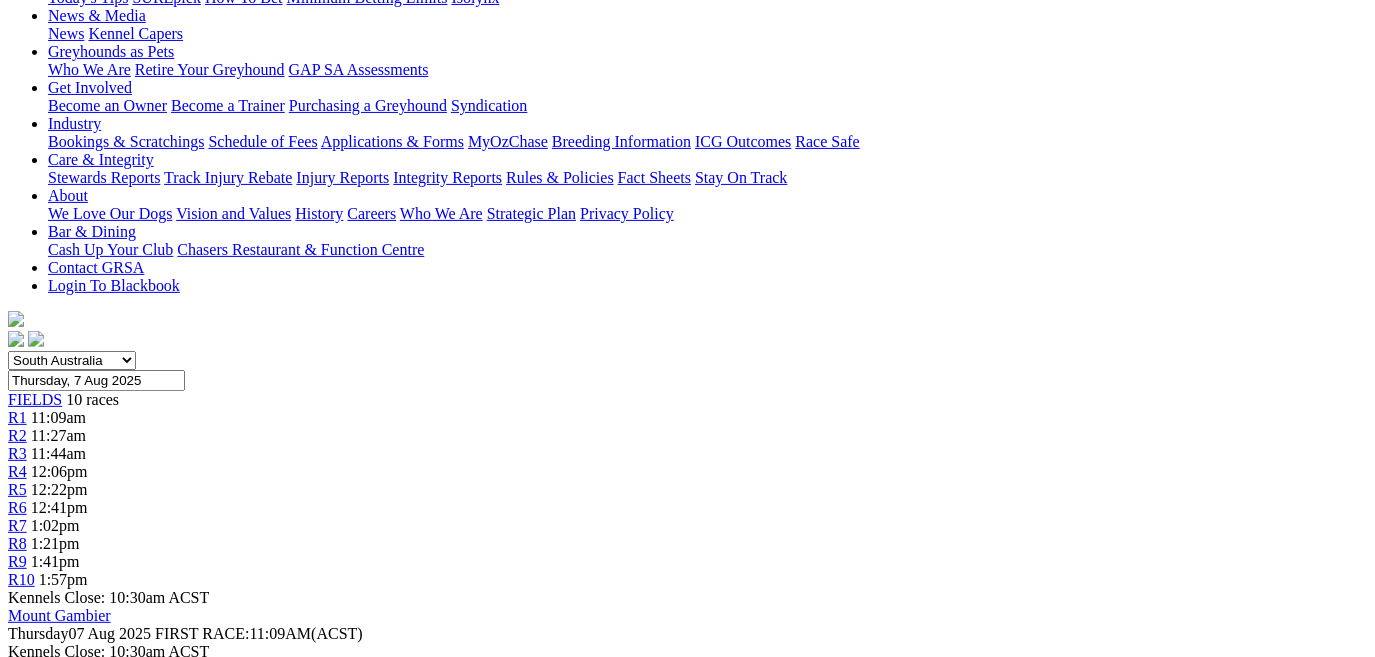 scroll, scrollTop: 272, scrollLeft: 0, axis: vertical 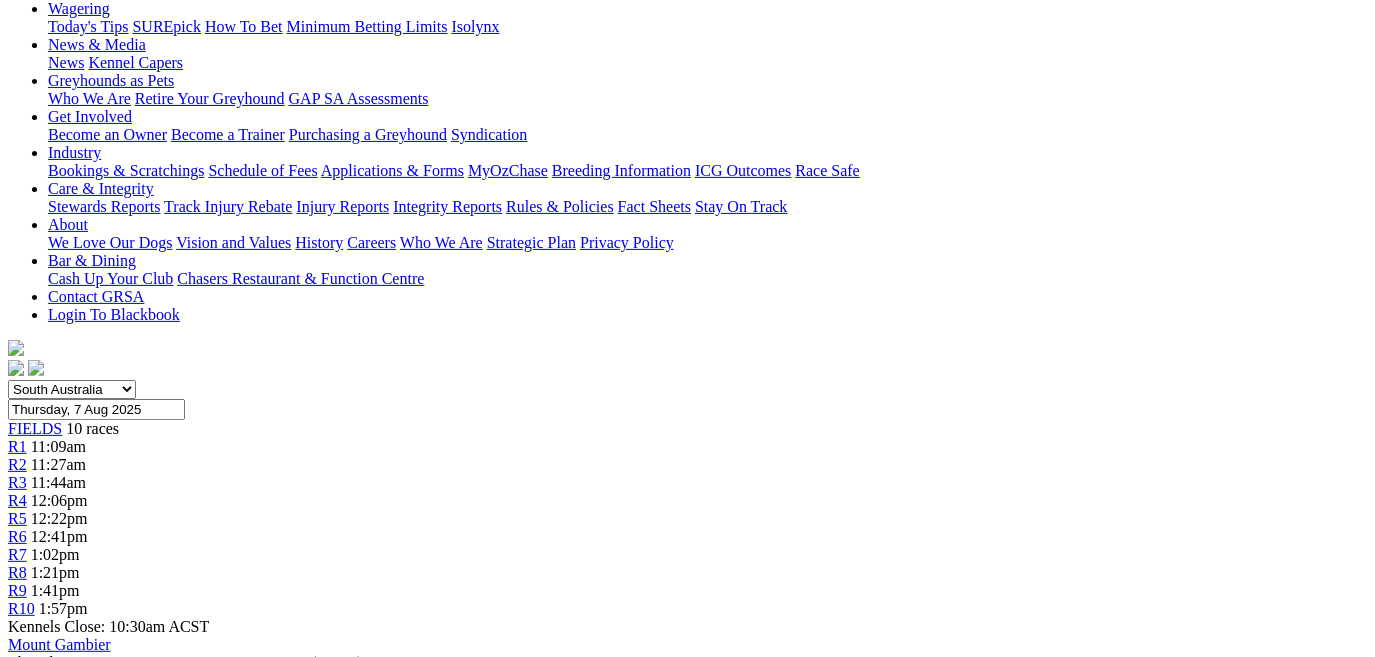 click on "R6" at bounding box center [17, 536] 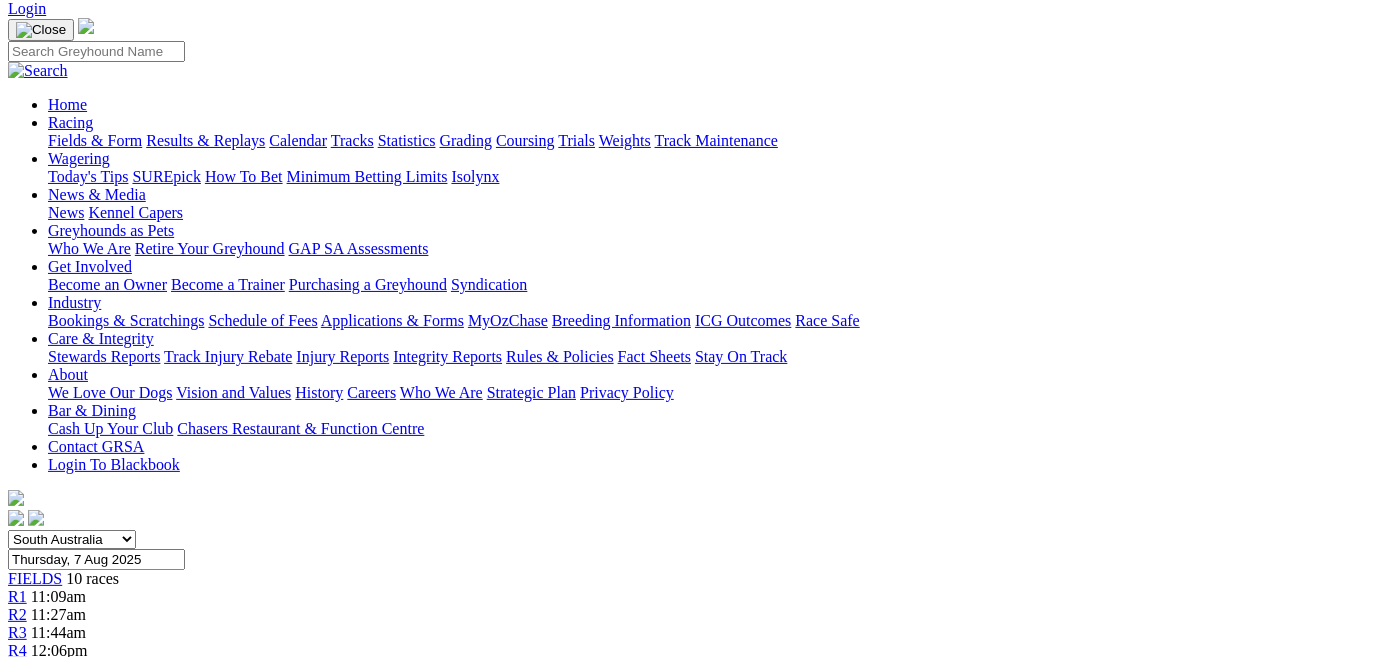 scroll, scrollTop: 90, scrollLeft: 0, axis: vertical 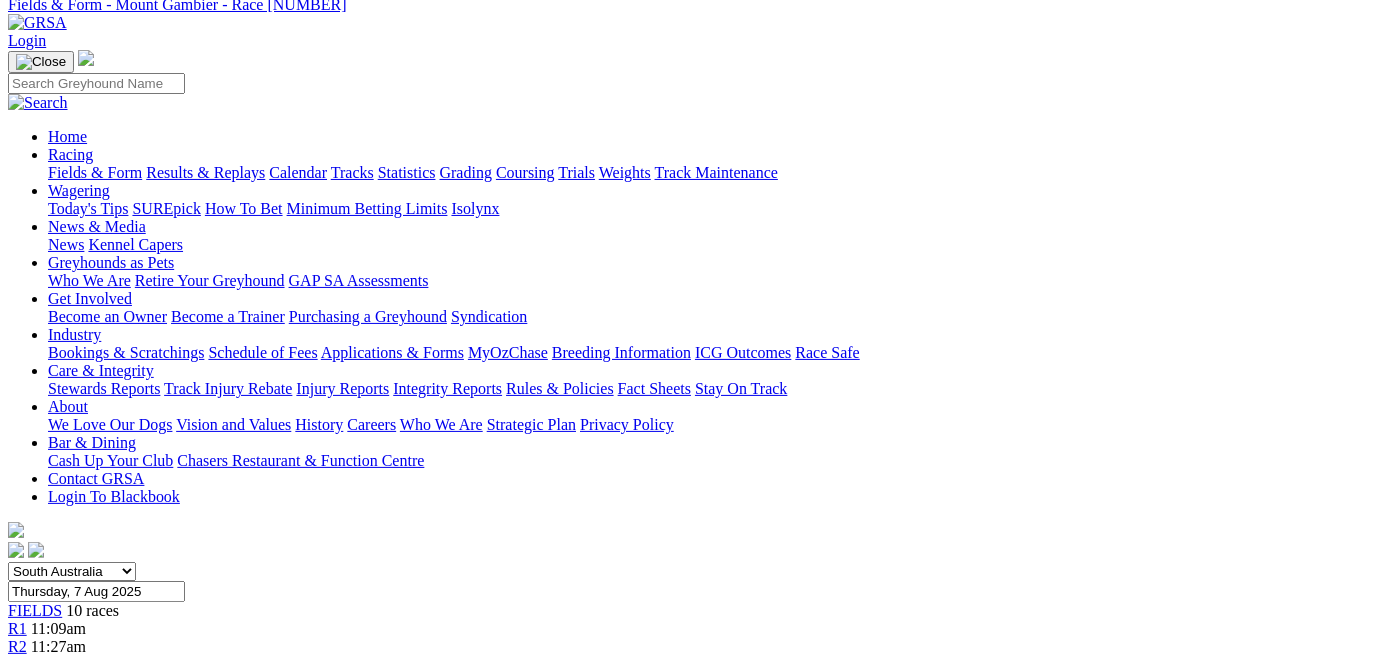 click on "R7" at bounding box center (17, 736) 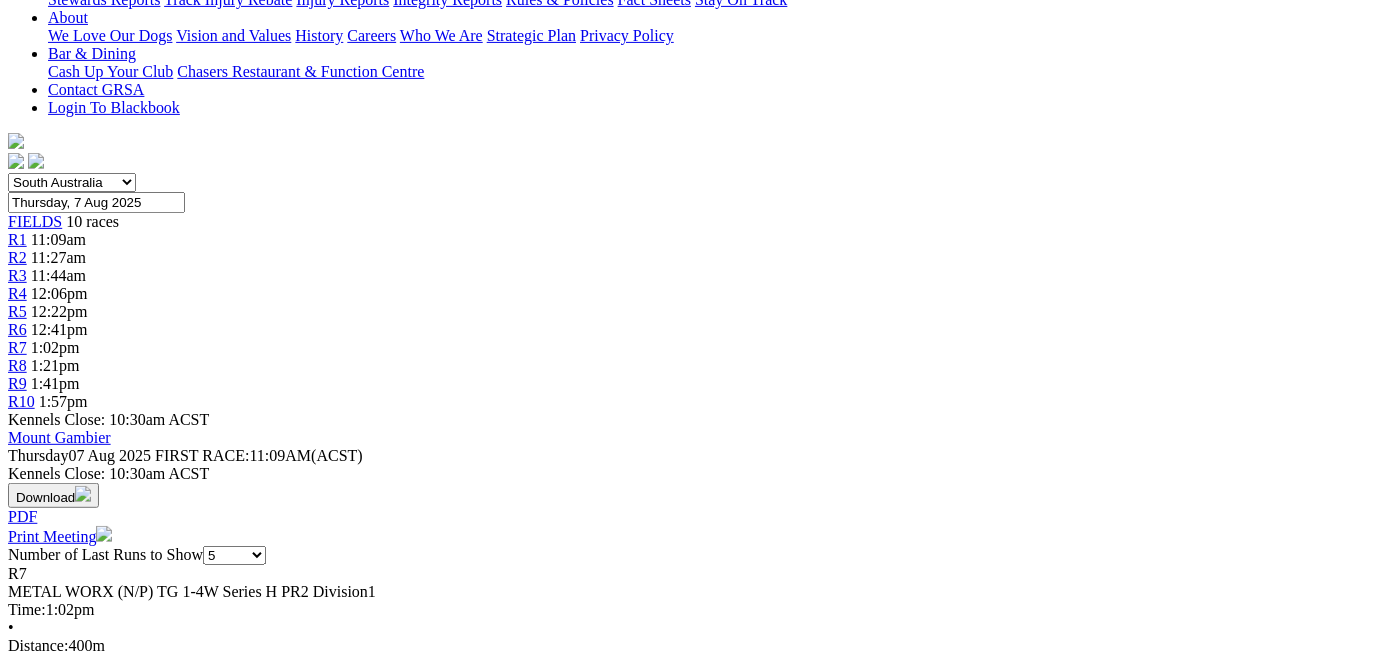 scroll, scrollTop: 363, scrollLeft: 0, axis: vertical 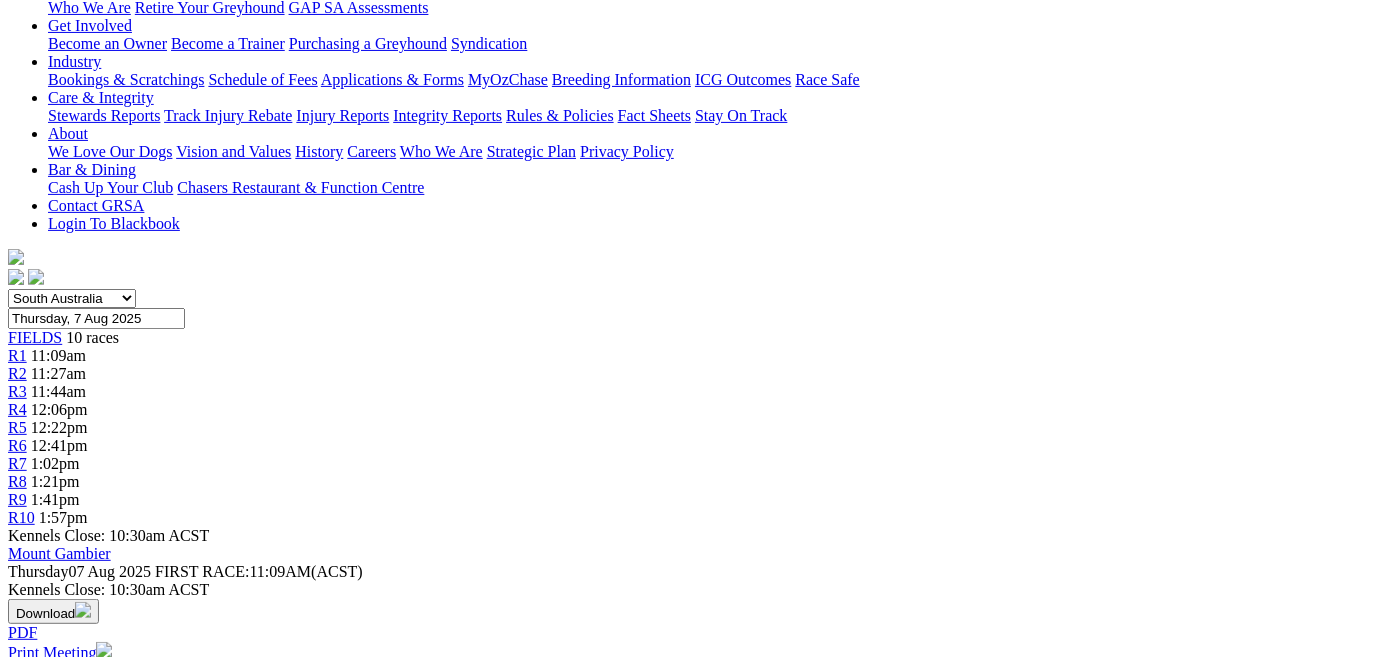 click on "Expert Form" at bounding box center [88, 1011] 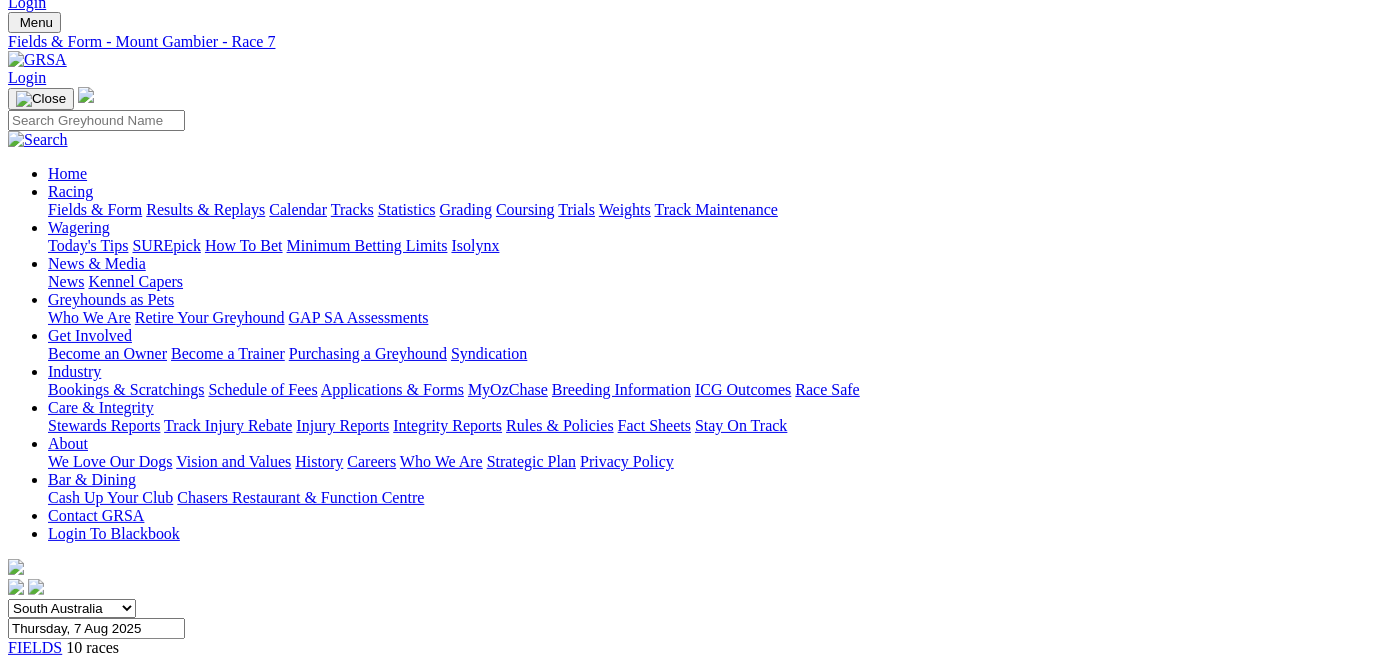 scroll, scrollTop: 0, scrollLeft: 0, axis: both 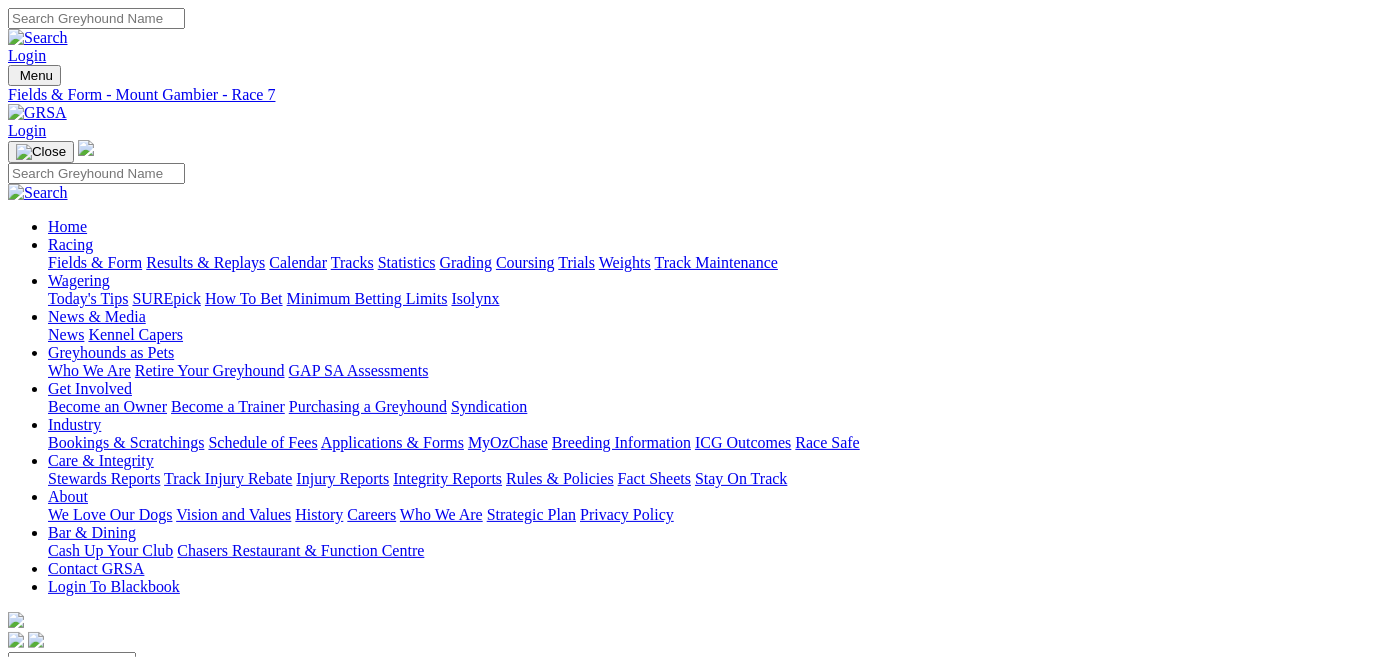 click on "R8" at bounding box center [17, 844] 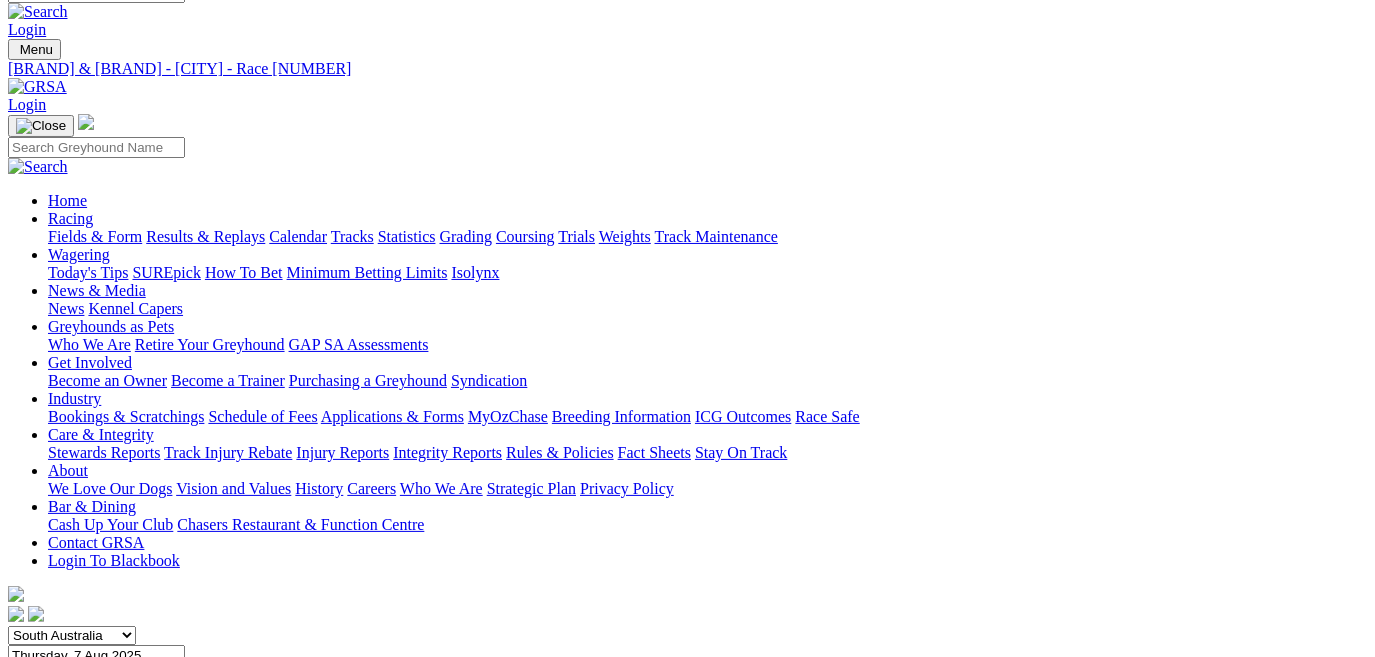 scroll, scrollTop: 0, scrollLeft: 0, axis: both 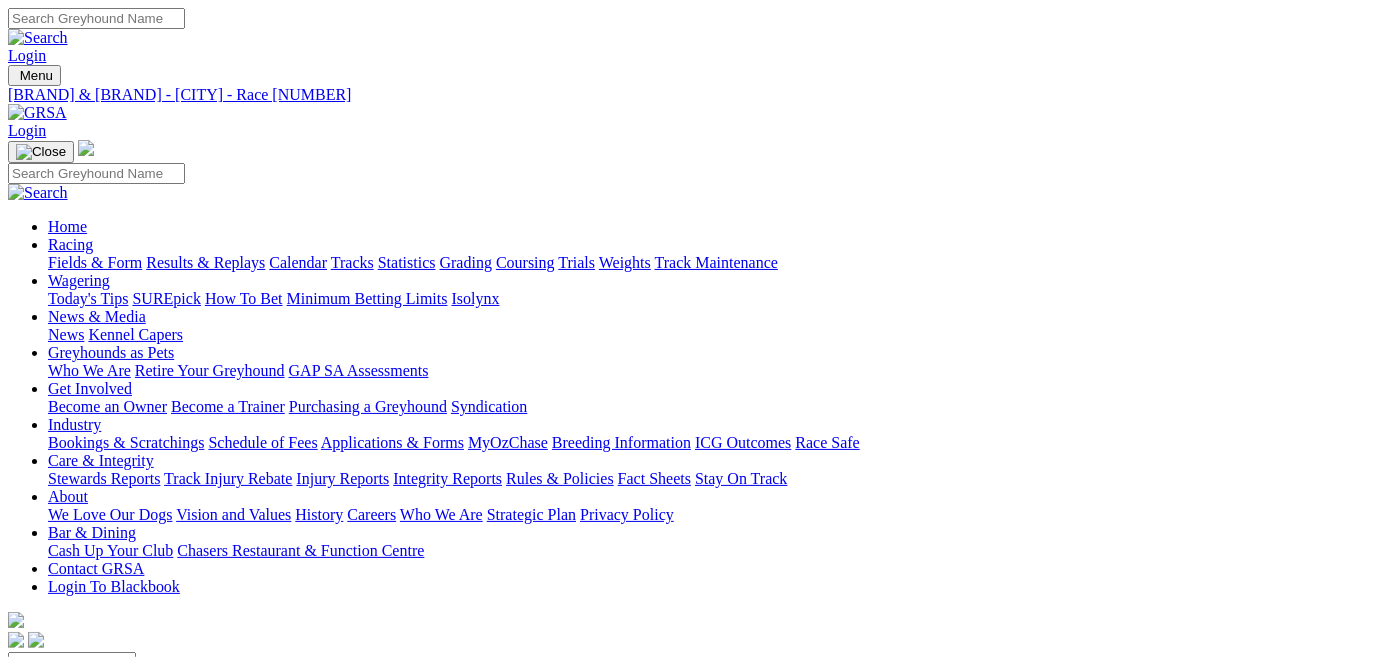 click on "R9" at bounding box center (17, 862) 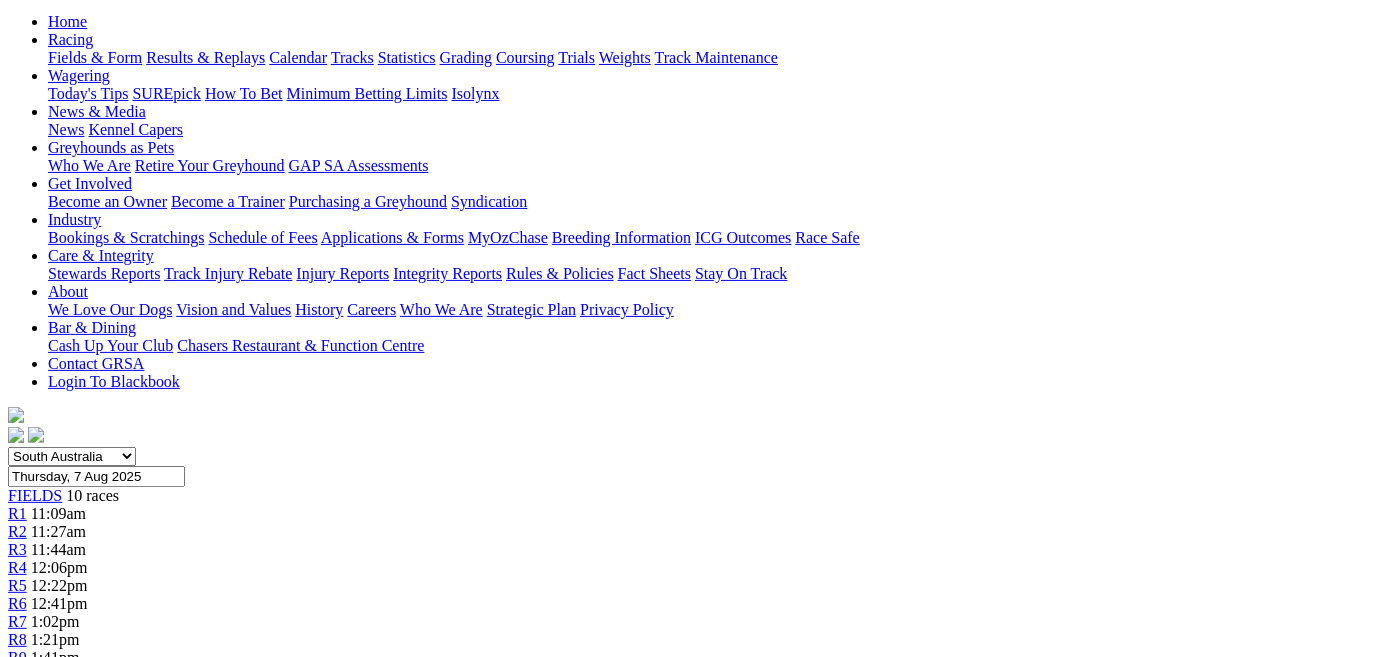 scroll, scrollTop: 0, scrollLeft: 0, axis: both 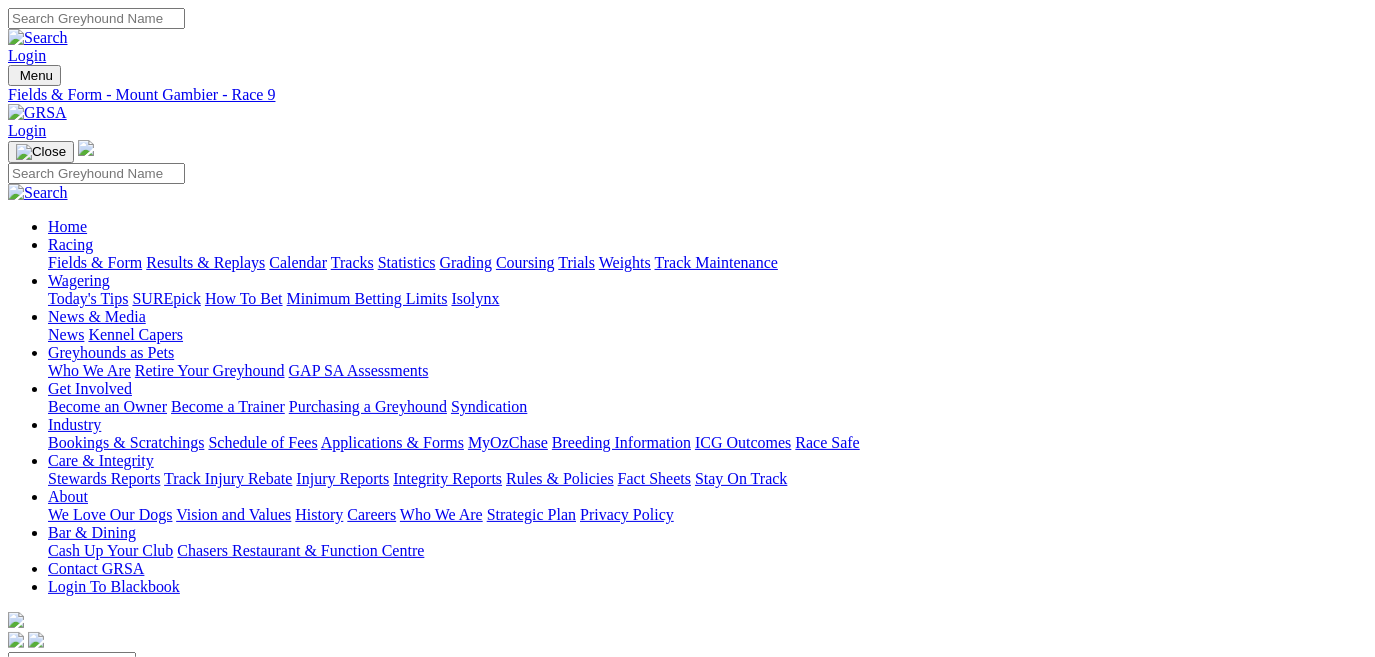 click on "R10" at bounding box center (21, 880) 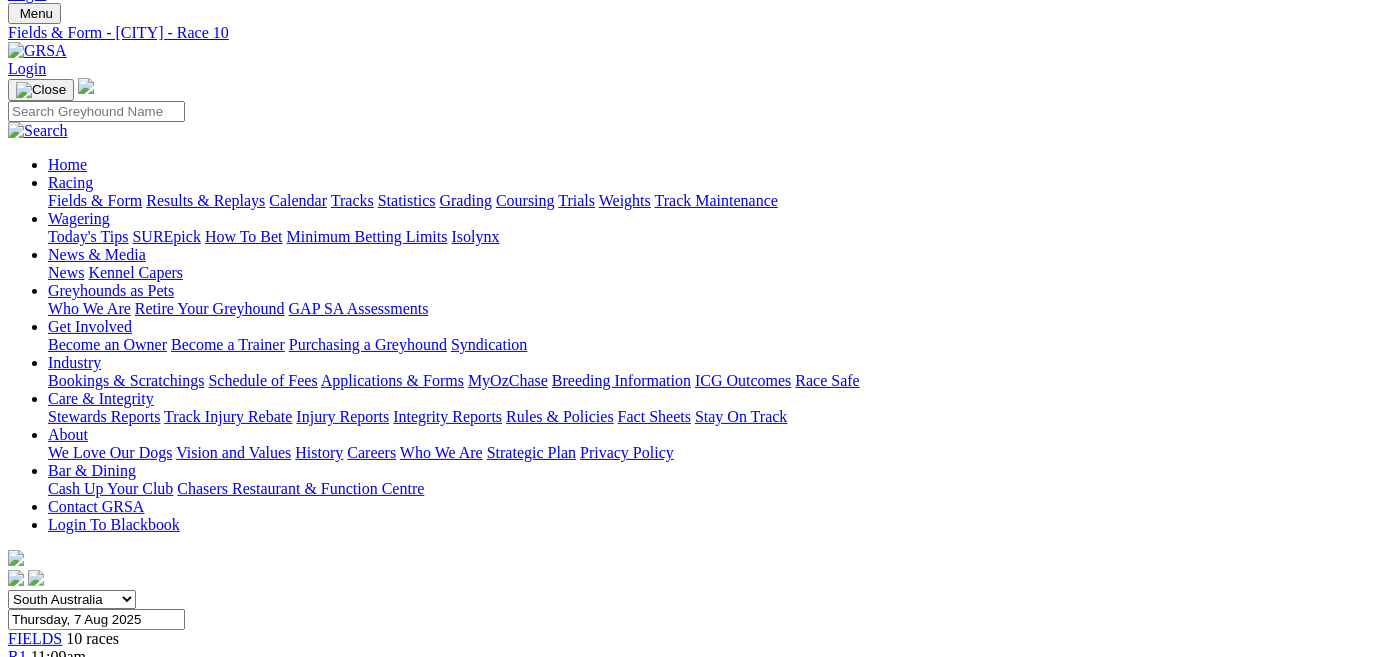 scroll, scrollTop: 0, scrollLeft: 0, axis: both 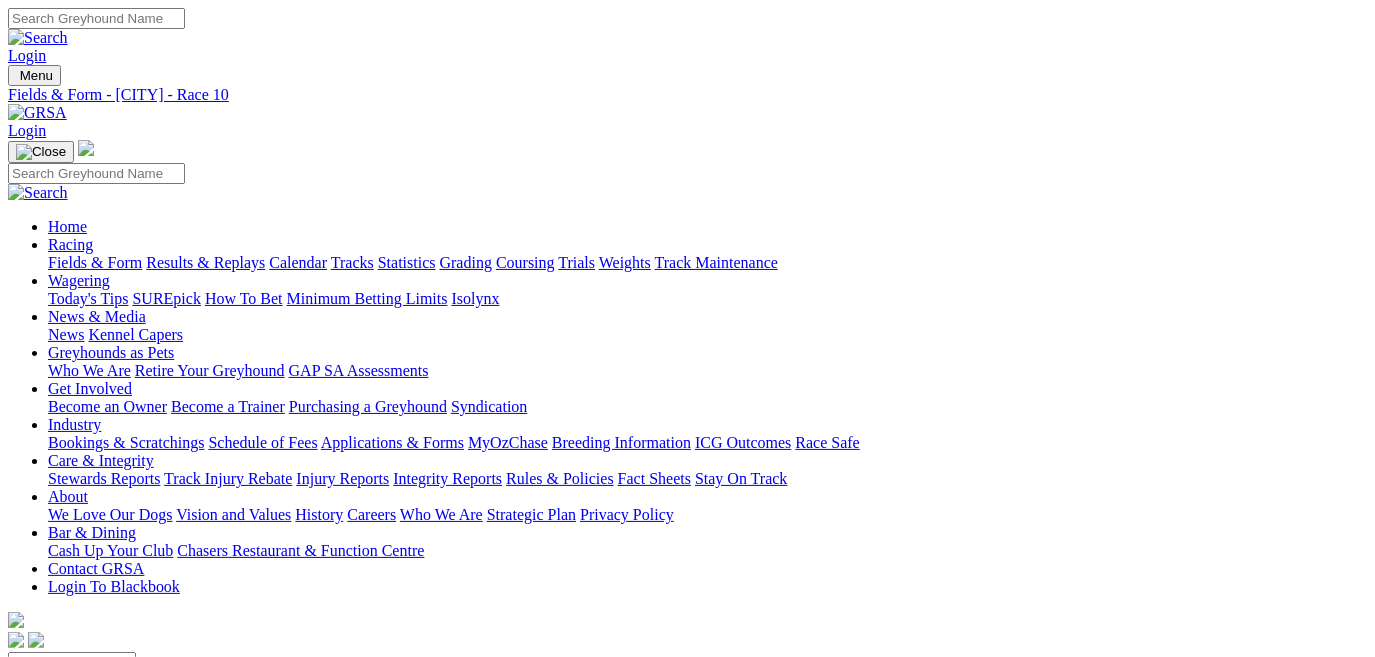 click on "Fields & Form" at bounding box center (95, 262) 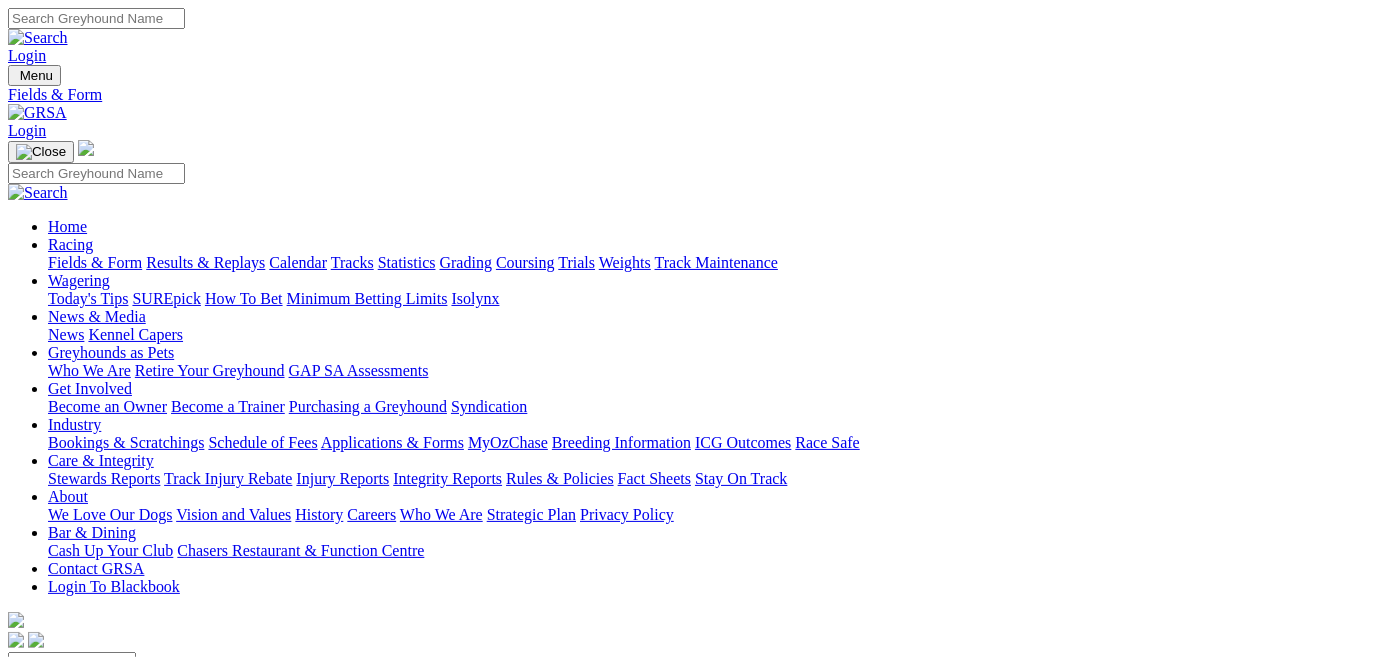 scroll, scrollTop: 272, scrollLeft: 0, axis: vertical 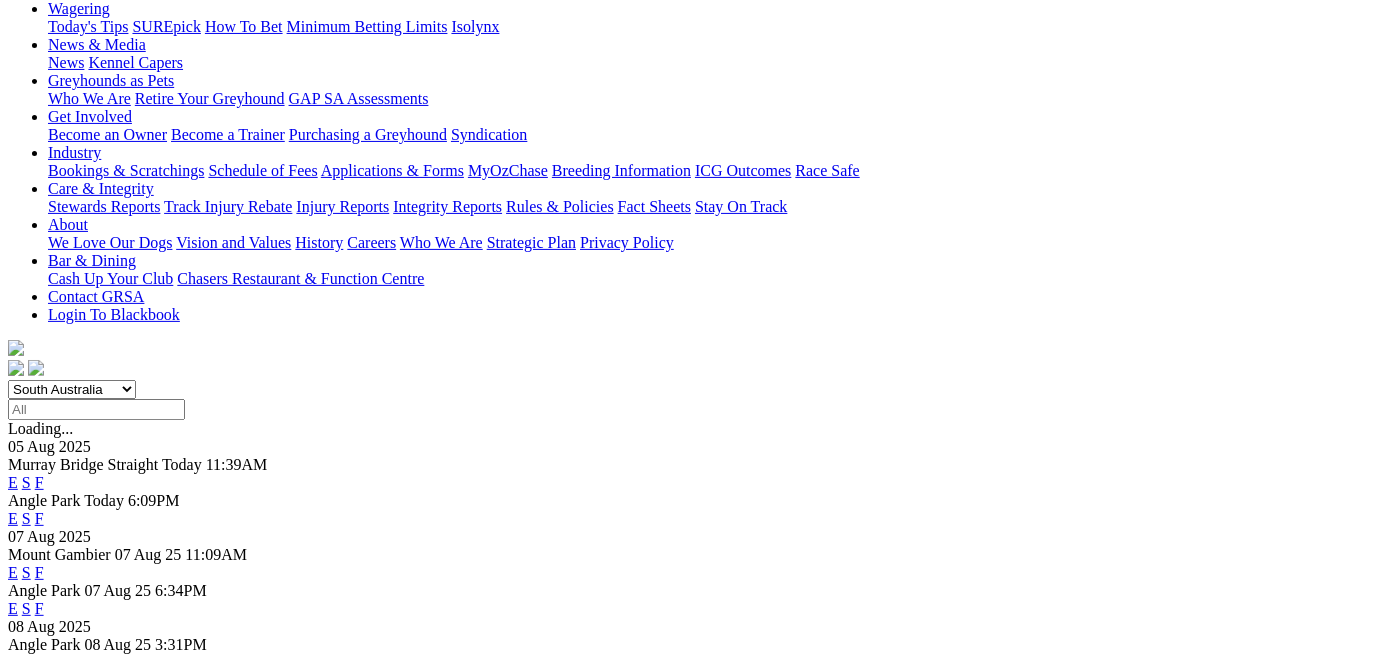 click on "E" at bounding box center (13, 608) 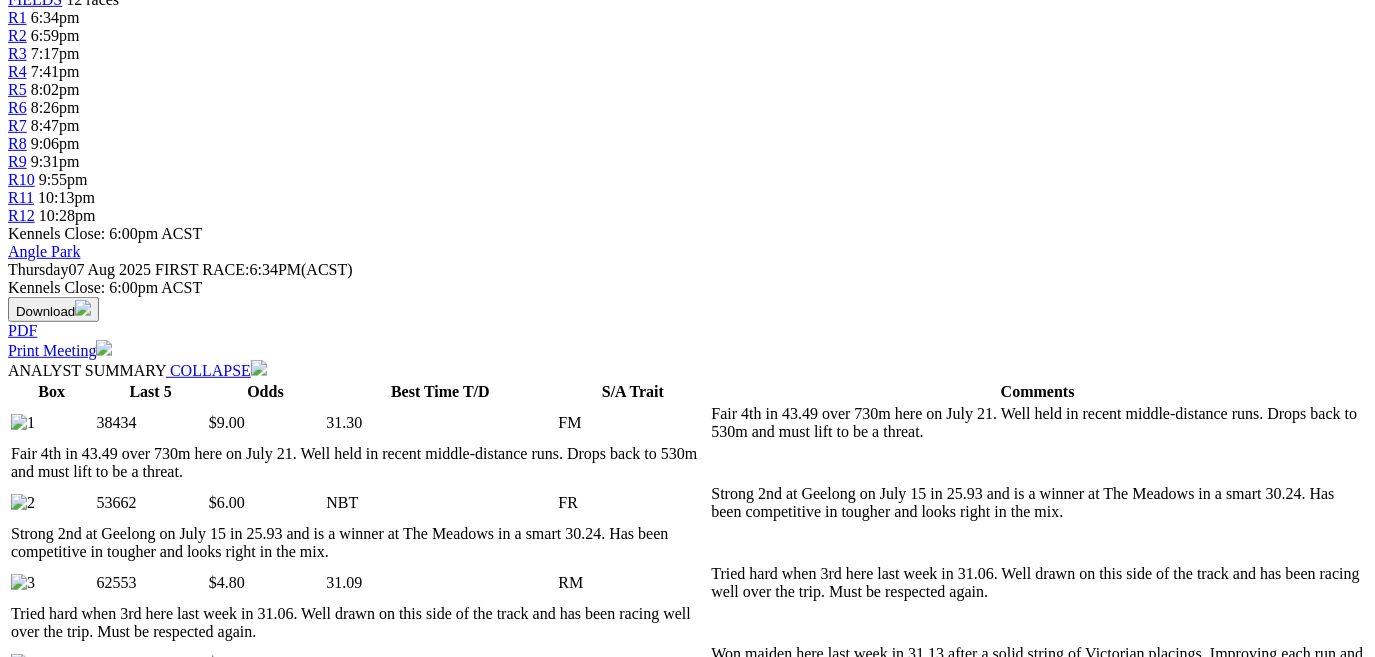 scroll, scrollTop: 818, scrollLeft: 0, axis: vertical 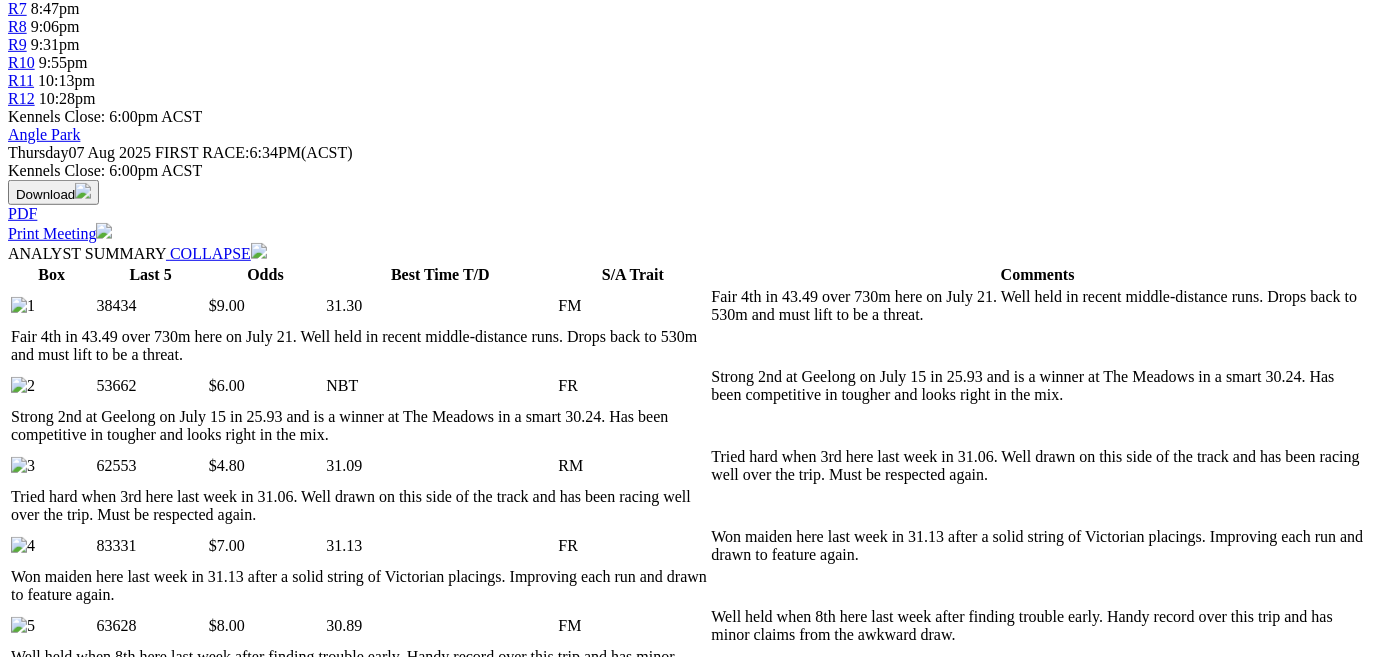 click on "Expert Form" at bounding box center [88, 1540] 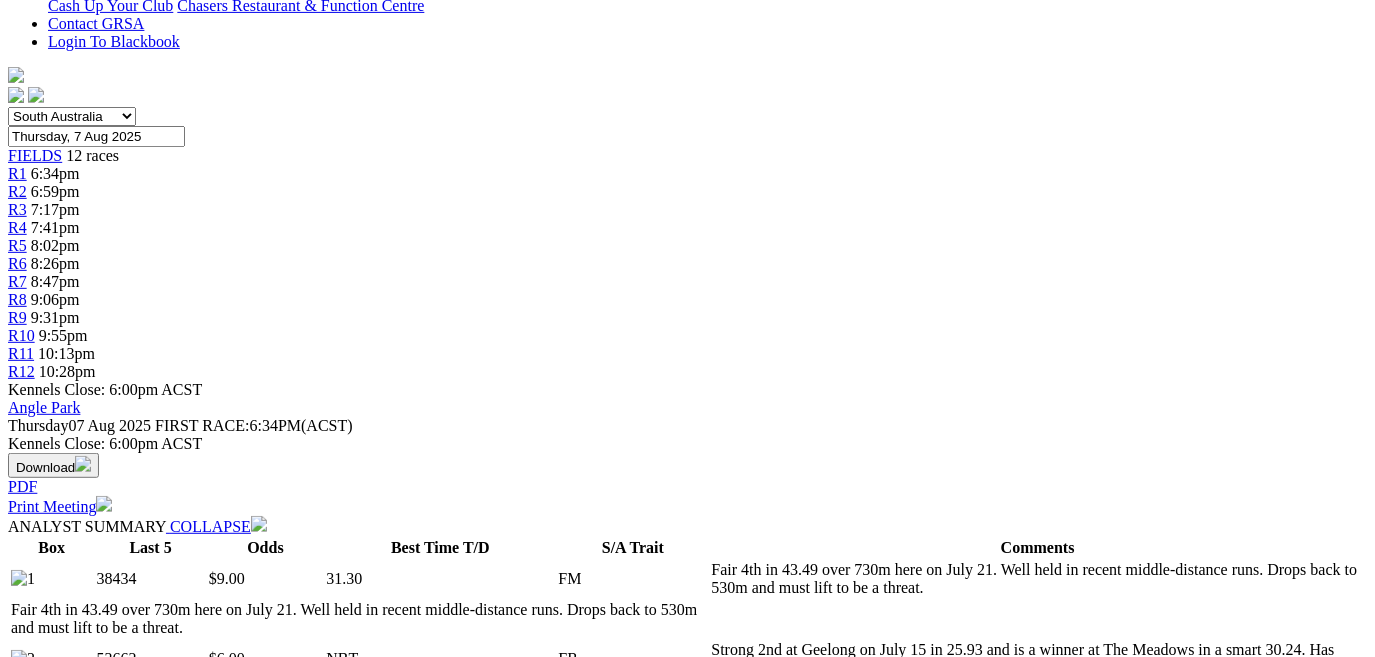 scroll, scrollTop: 181, scrollLeft: 0, axis: vertical 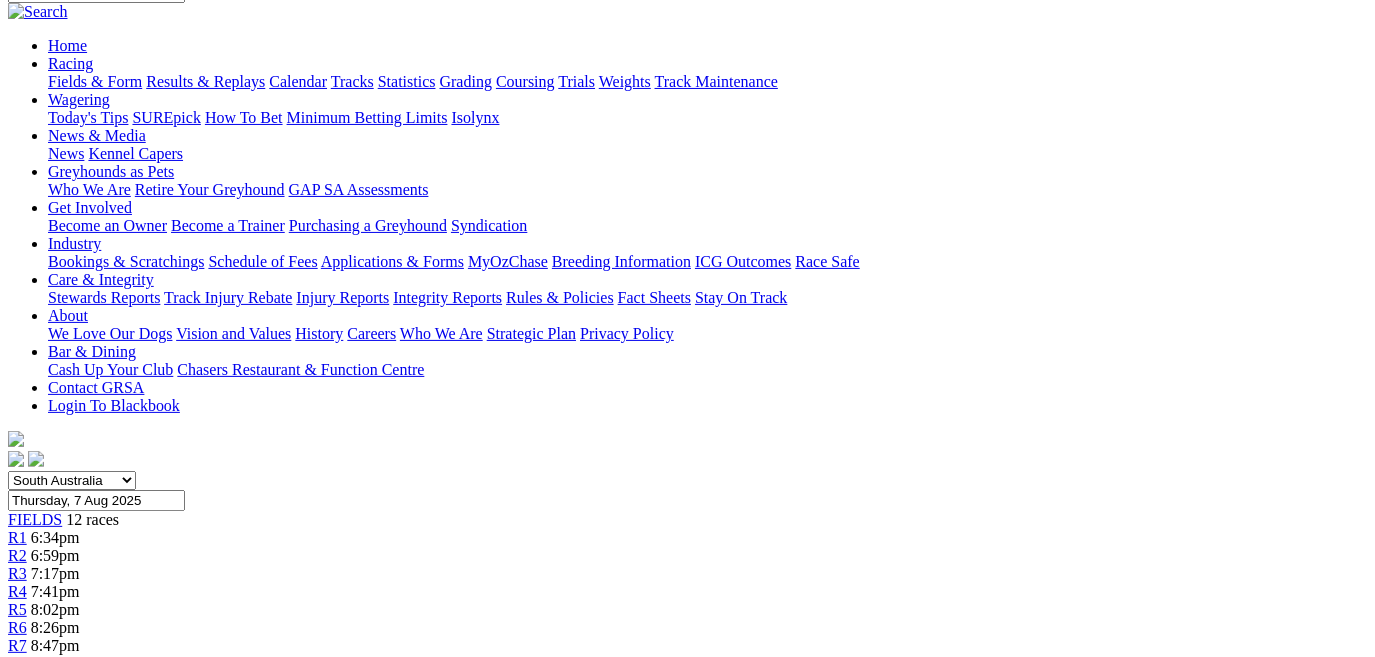 click on "R2" at bounding box center [17, 555] 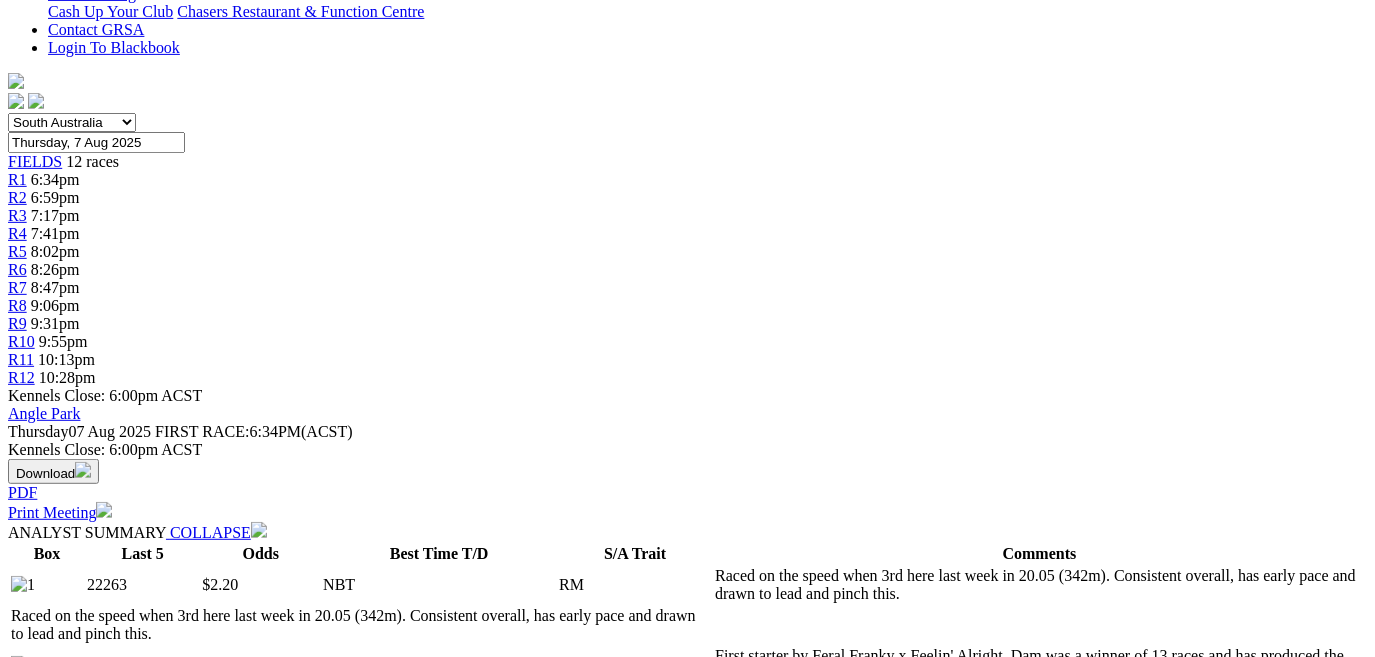 scroll, scrollTop: 272, scrollLeft: 0, axis: vertical 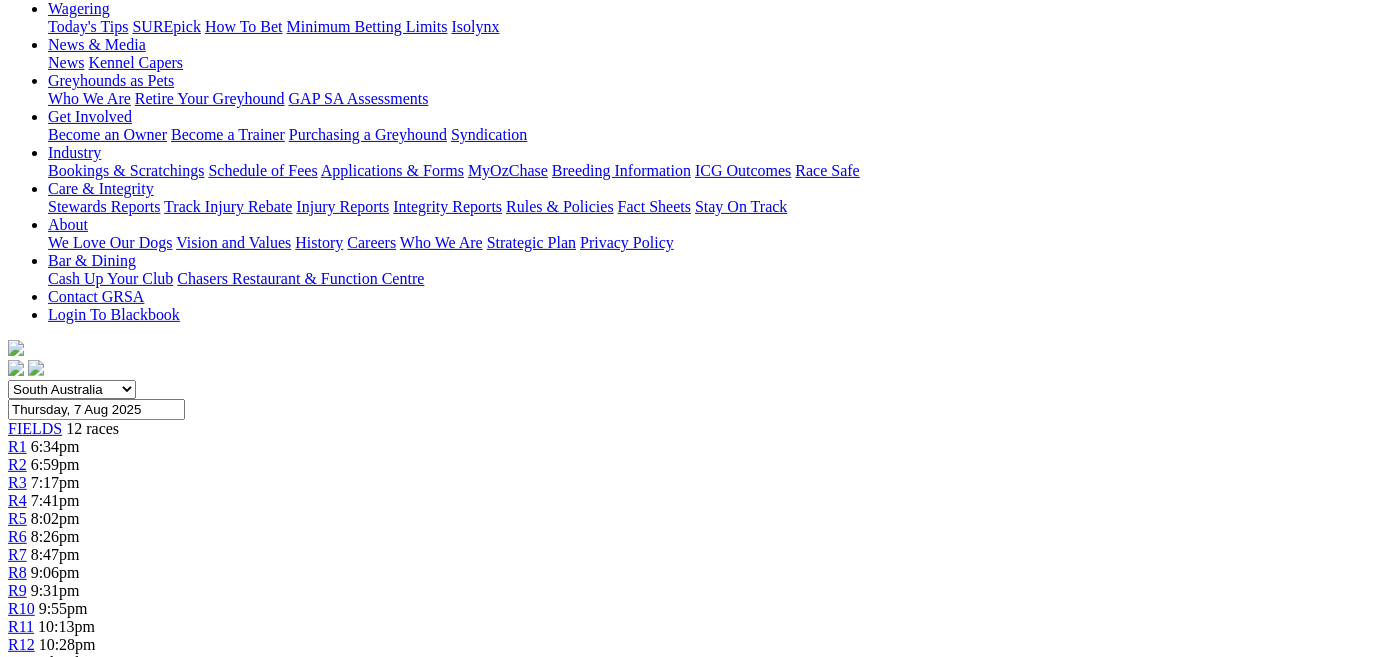 click on "R3" at bounding box center (17, 482) 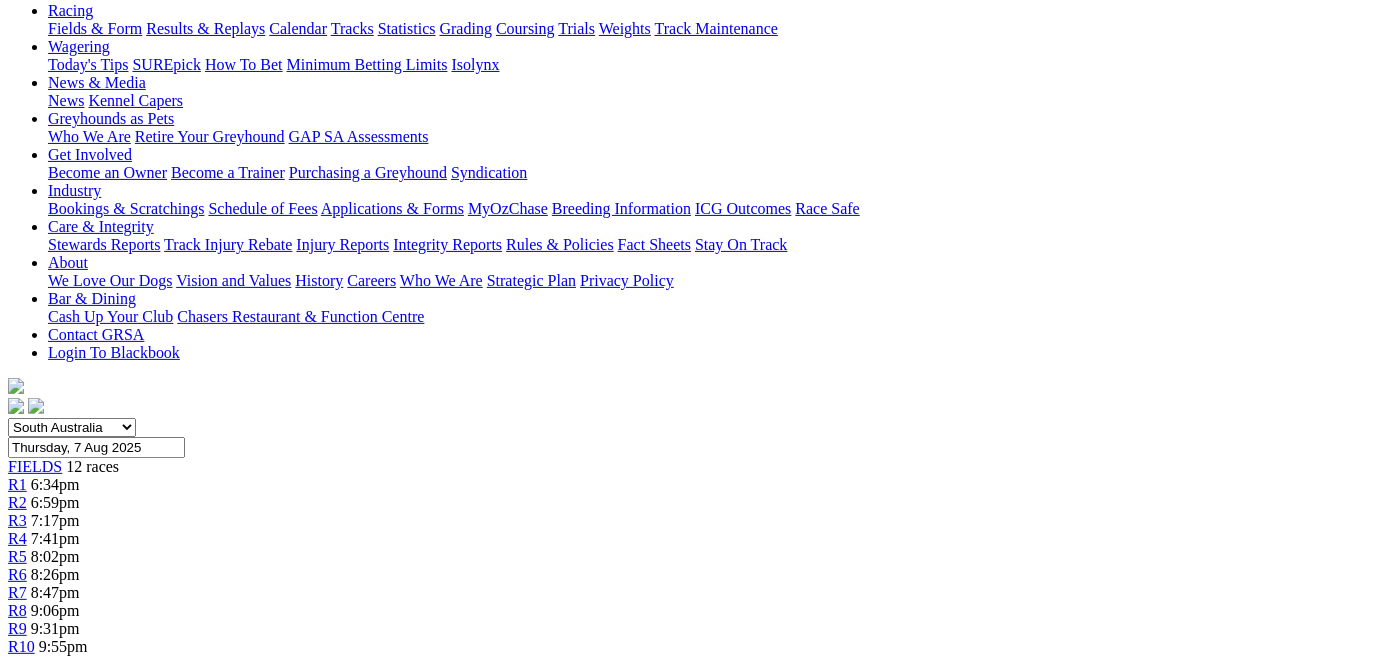 scroll, scrollTop: 181, scrollLeft: 0, axis: vertical 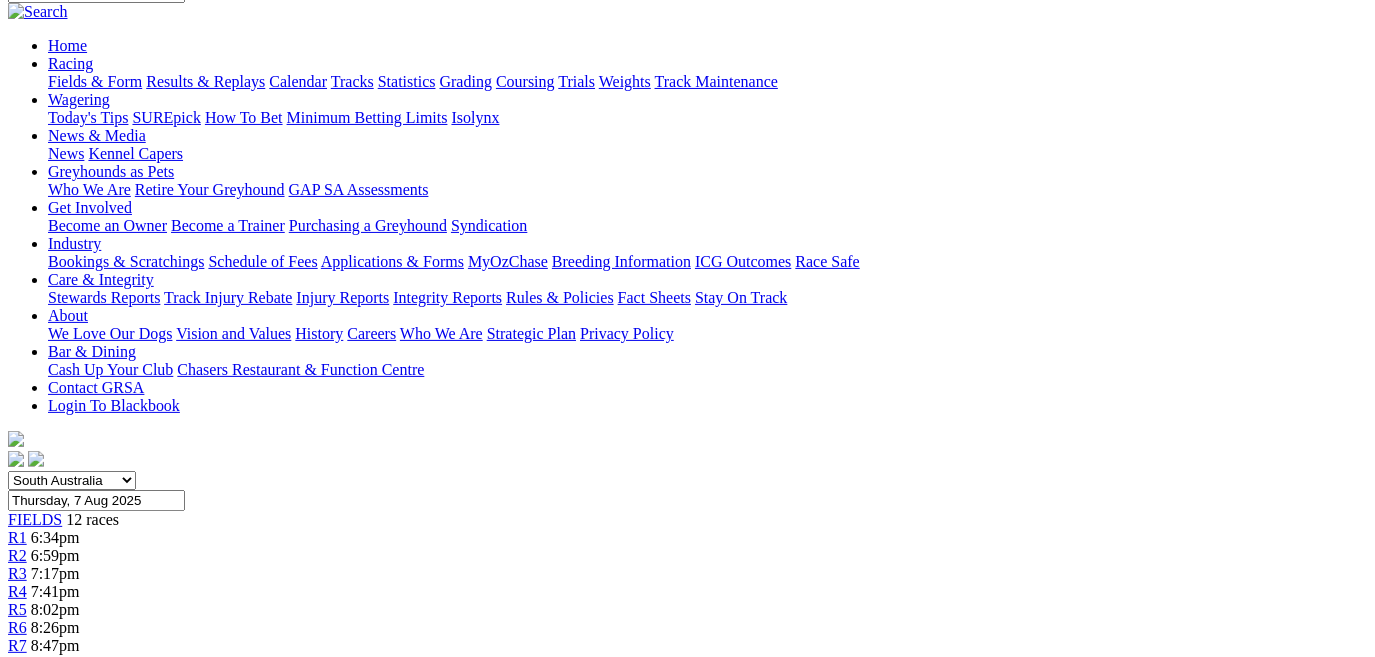 click on "R4" at bounding box center [17, 591] 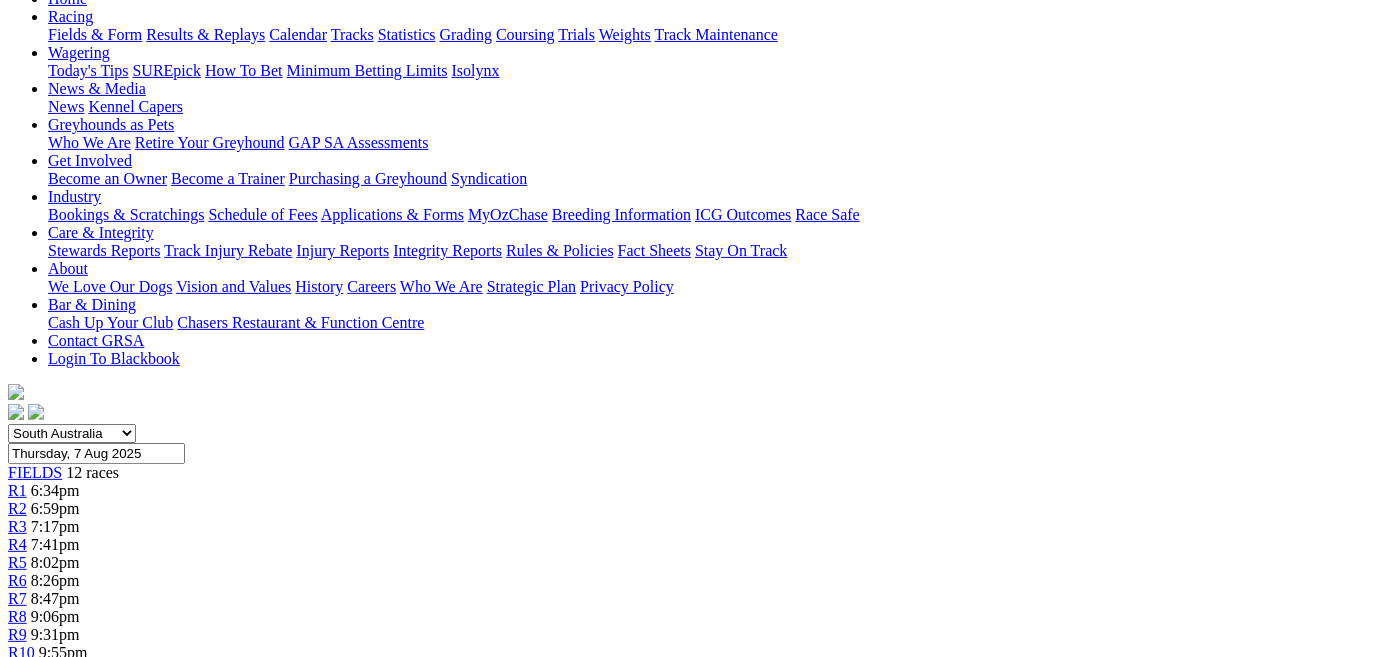 scroll, scrollTop: 181, scrollLeft: 0, axis: vertical 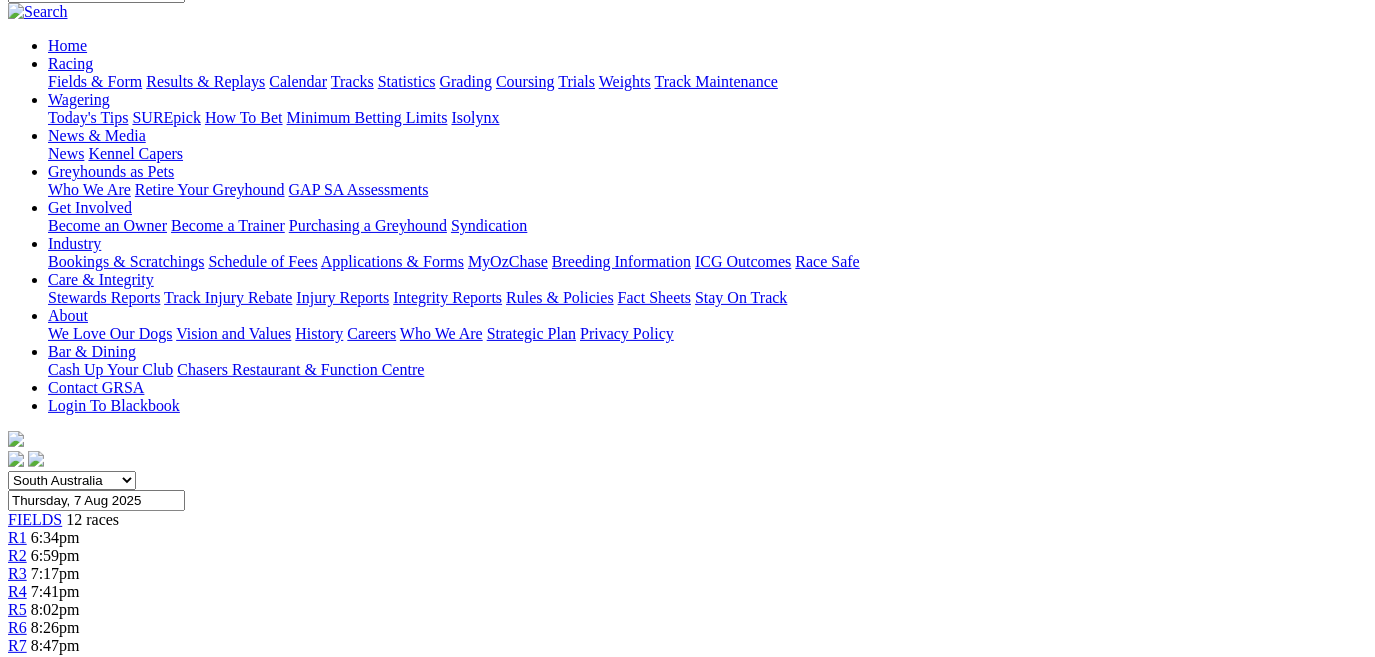 click on "R5" at bounding box center (17, 609) 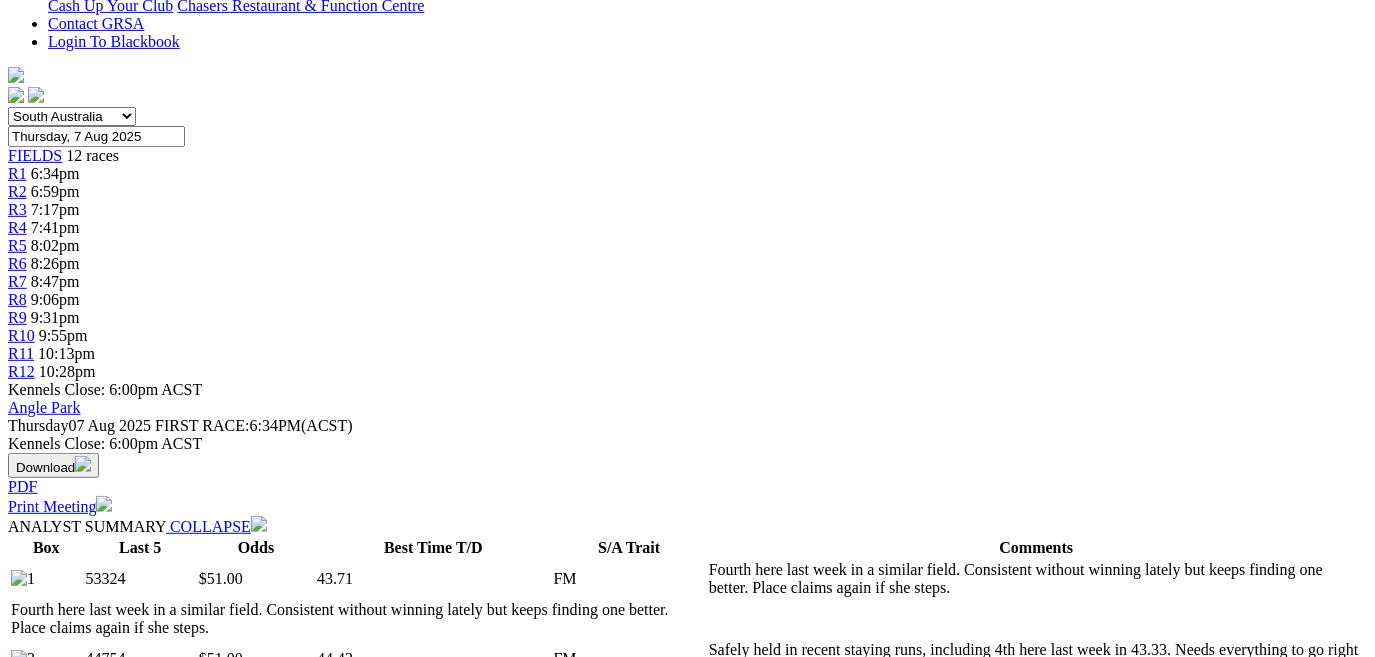 scroll, scrollTop: 272, scrollLeft: 0, axis: vertical 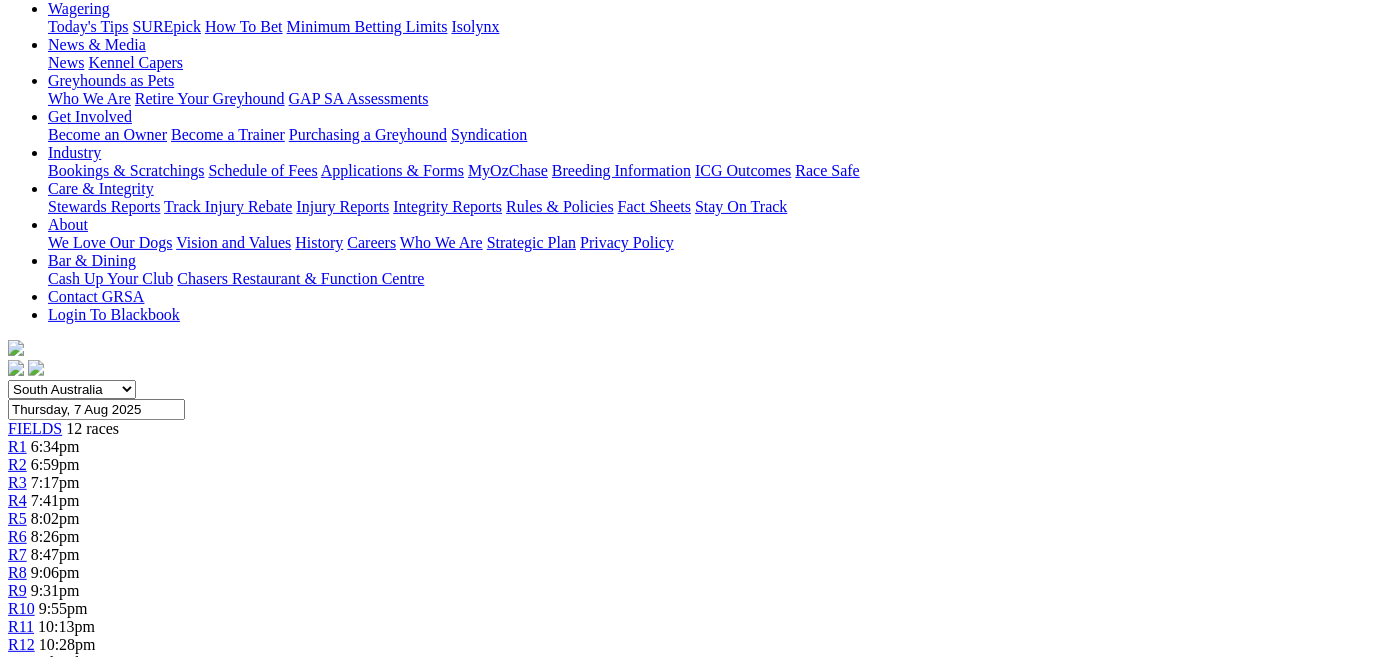 click on "R6" at bounding box center [17, 536] 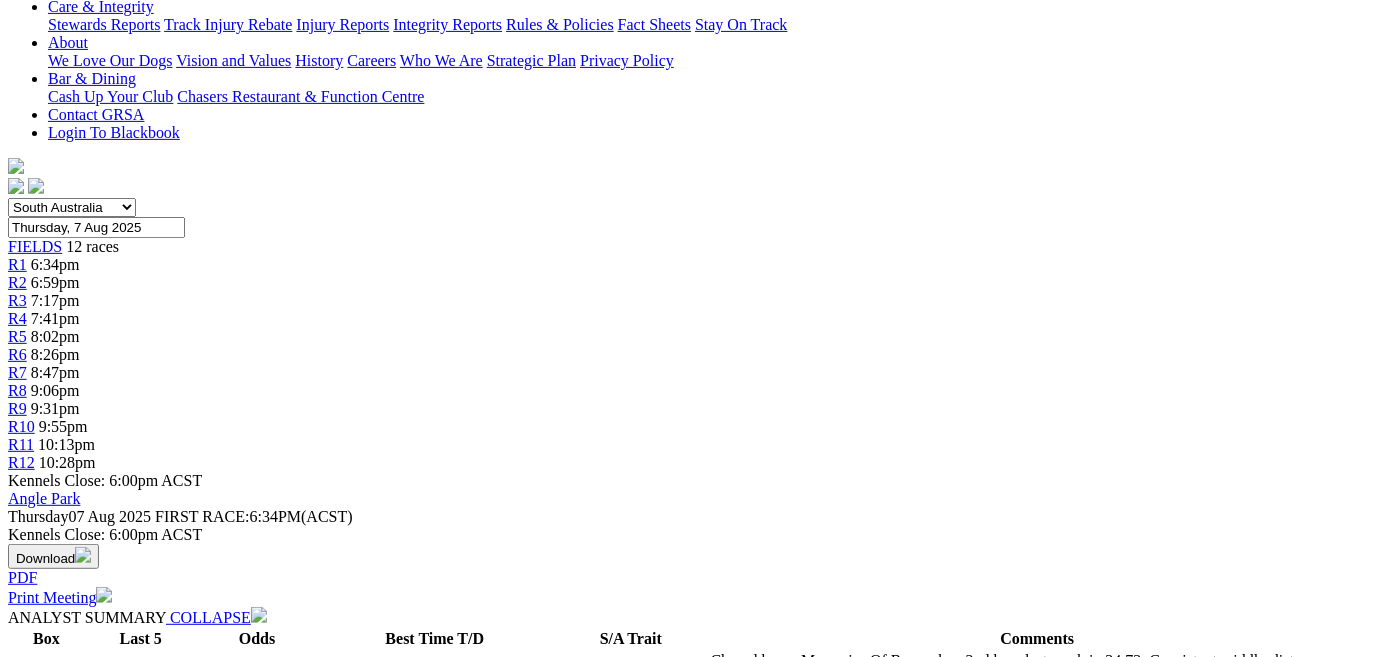 scroll, scrollTop: 181, scrollLeft: 0, axis: vertical 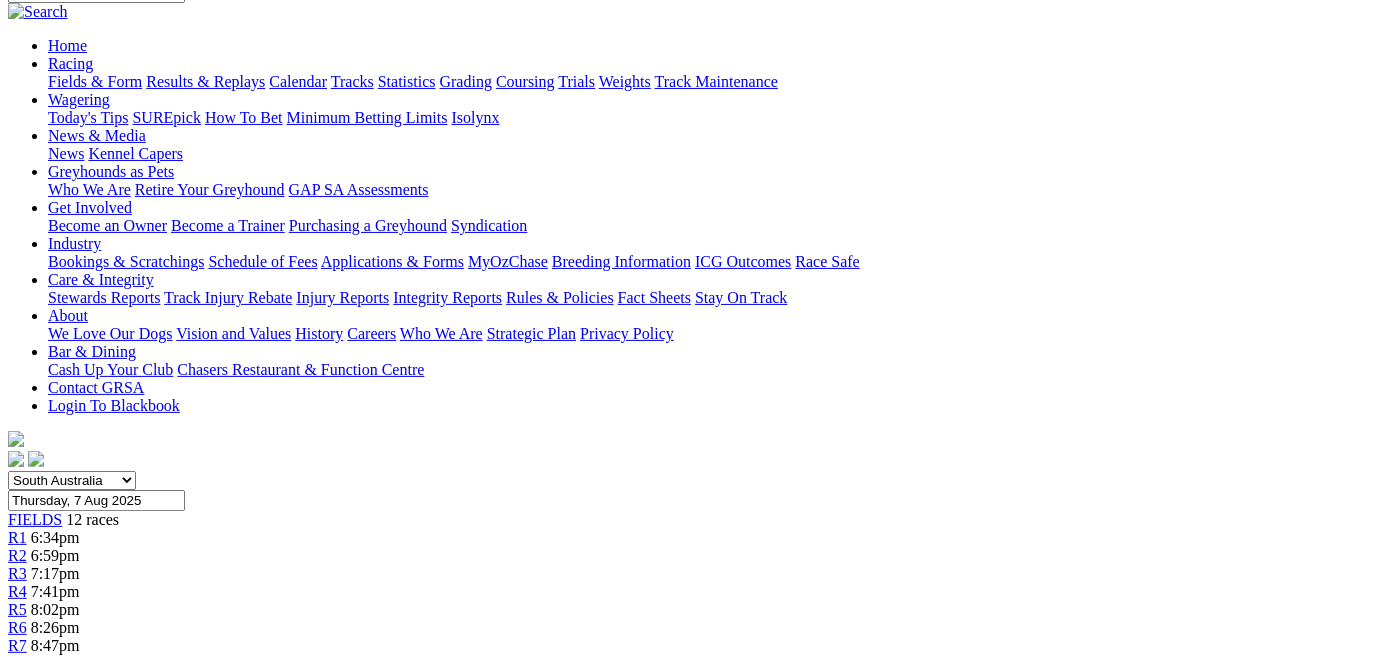 click on "R7
8:47pm" at bounding box center (687, 646) 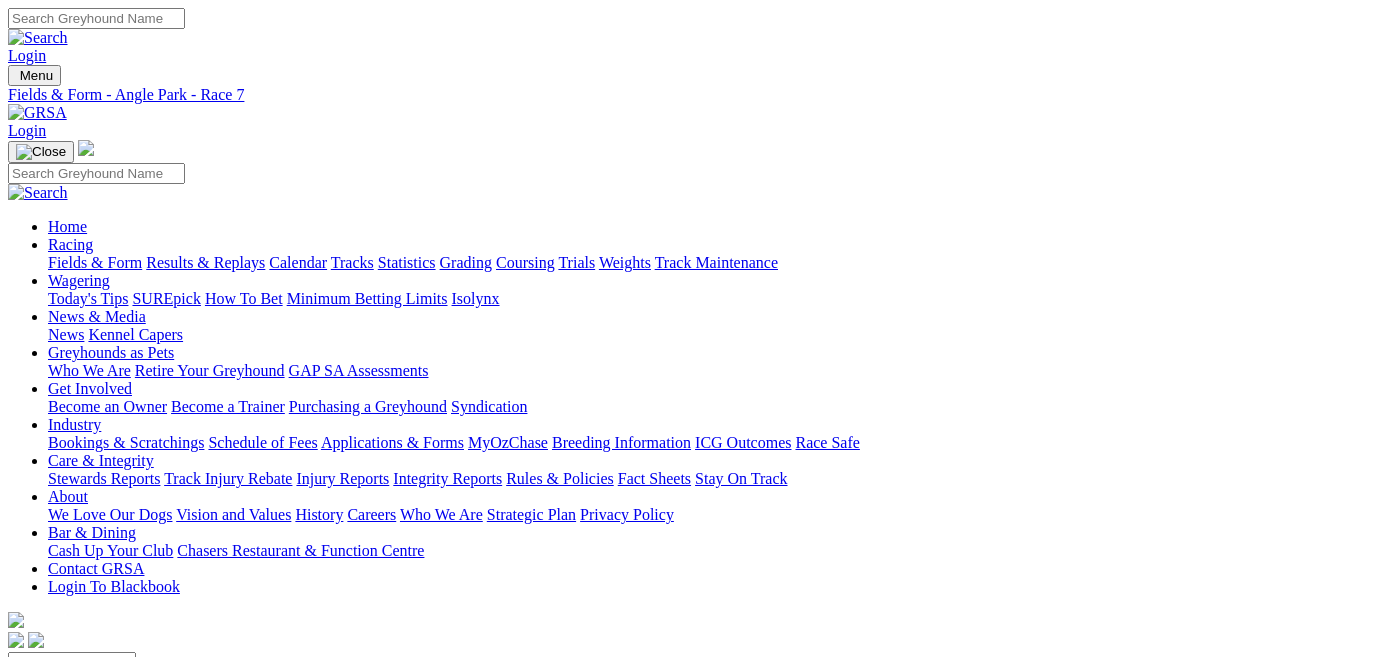 scroll, scrollTop: 0, scrollLeft: 0, axis: both 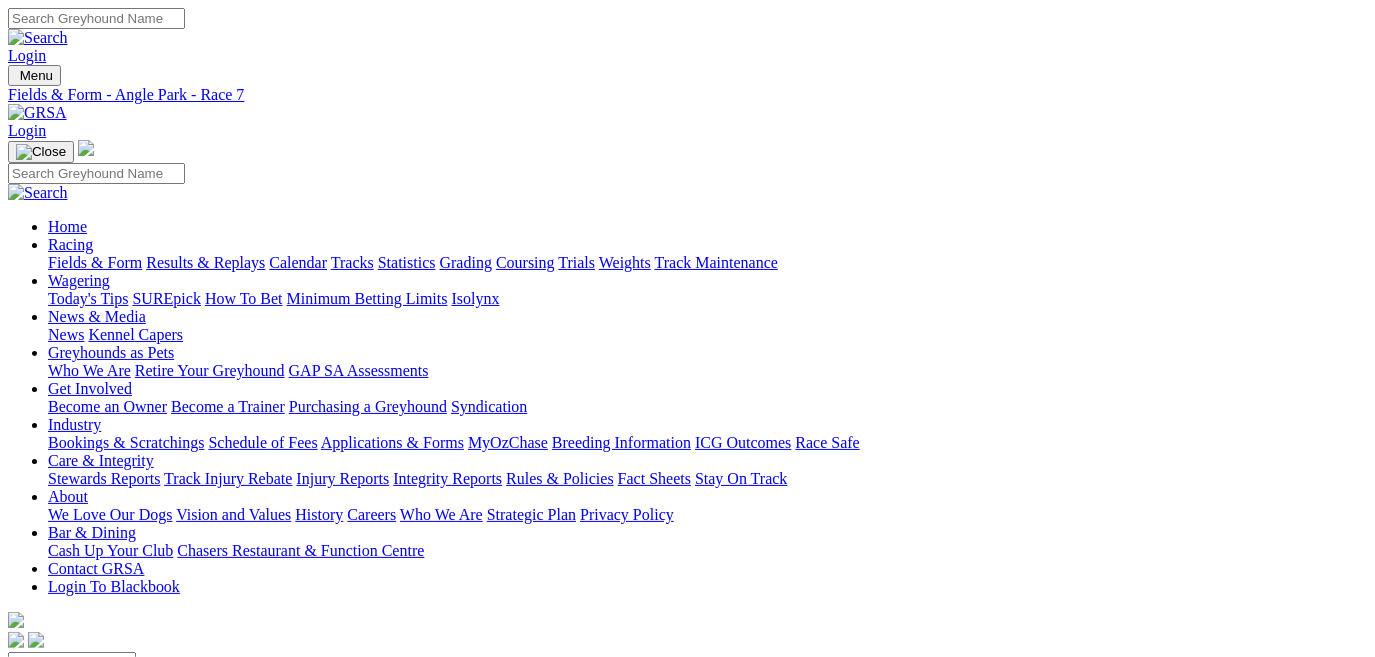 click on "R8" at bounding box center (17, 844) 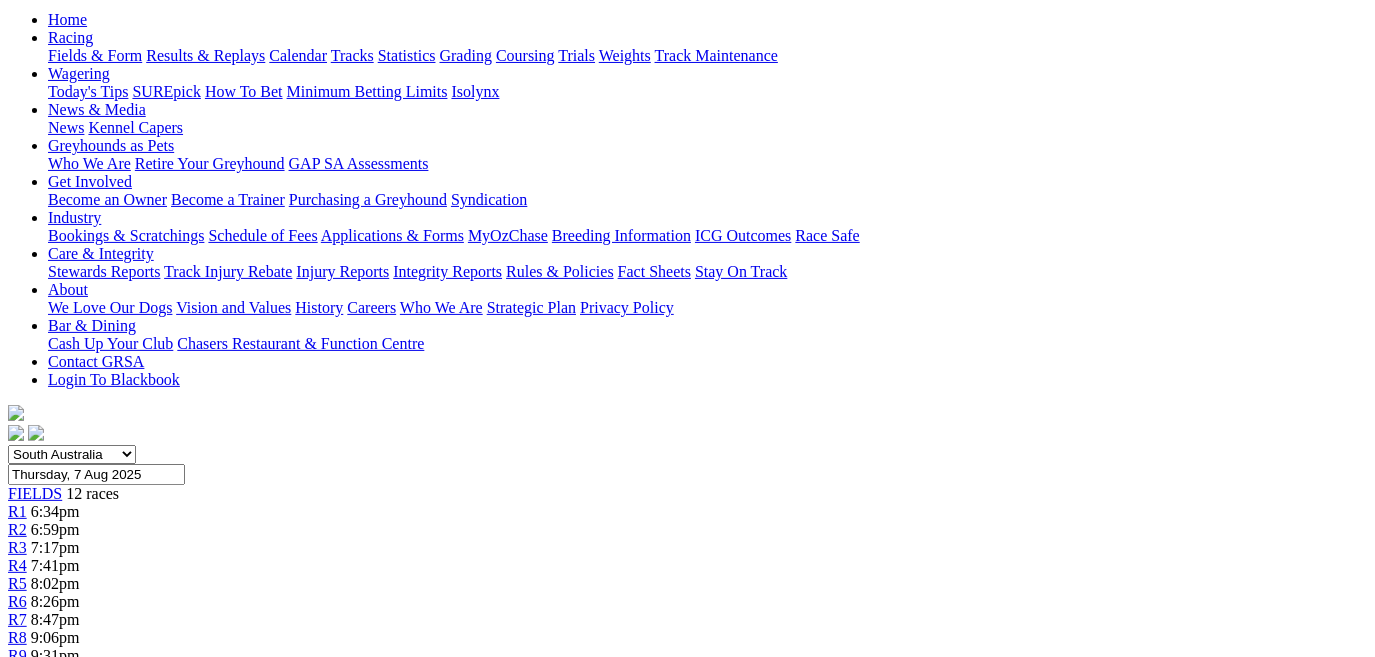 scroll, scrollTop: 181, scrollLeft: 0, axis: vertical 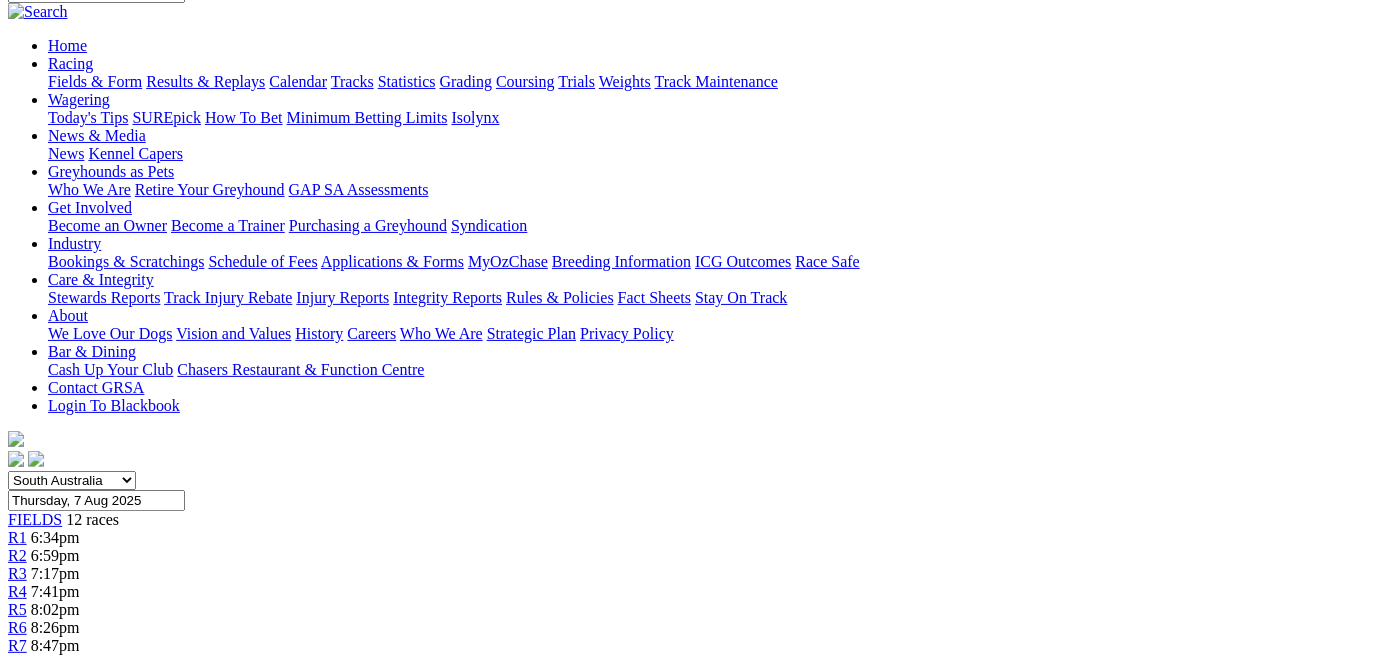 click on "R9" at bounding box center [17, 681] 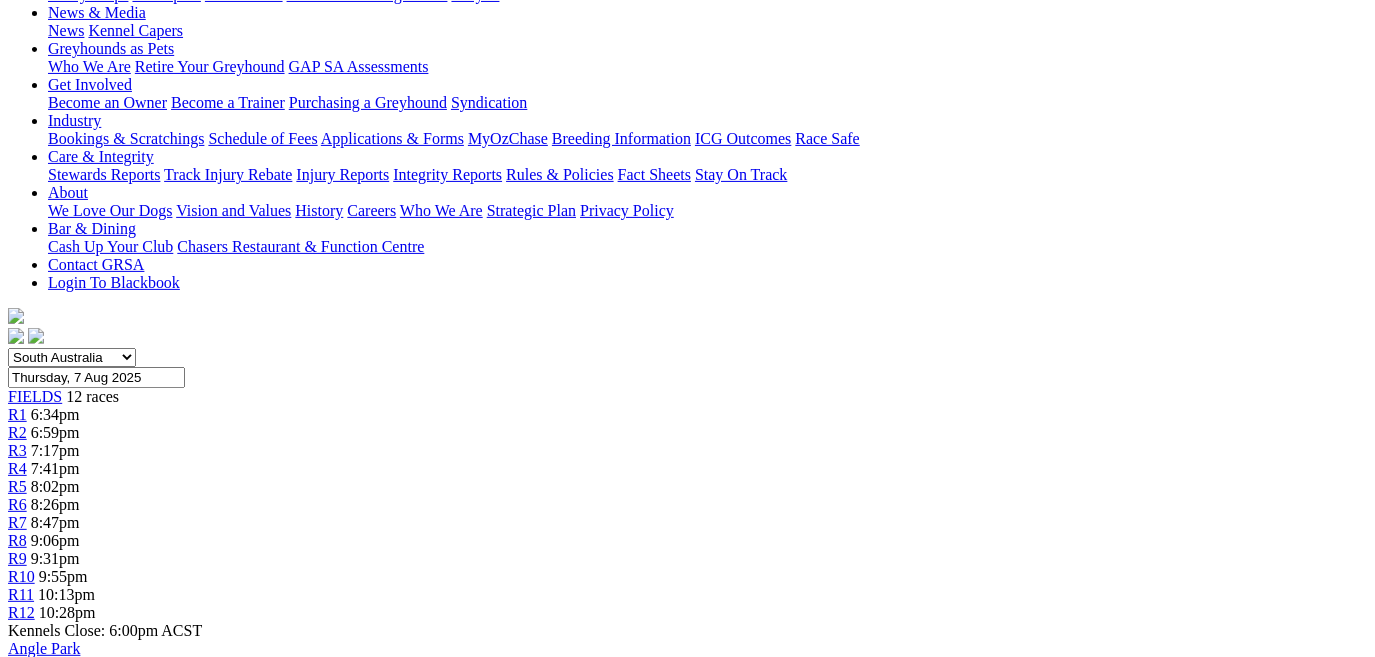 scroll, scrollTop: 181, scrollLeft: 0, axis: vertical 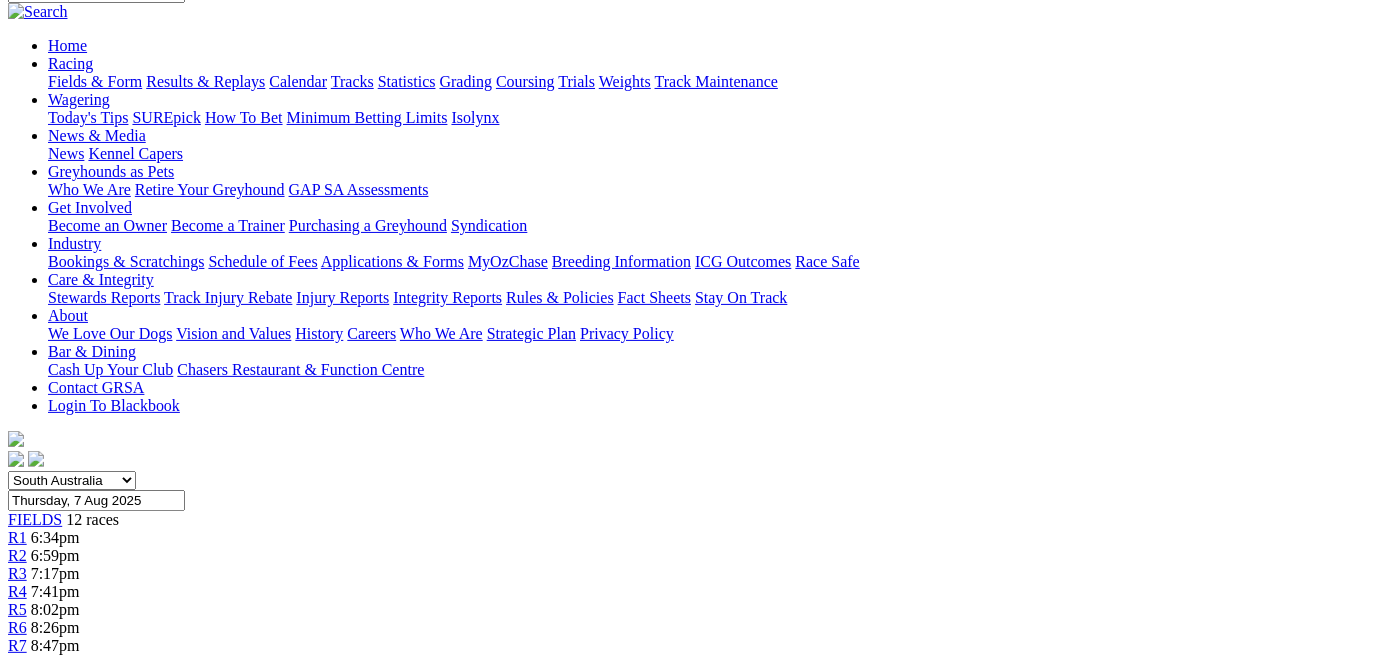 click on "R10" at bounding box center [21, 699] 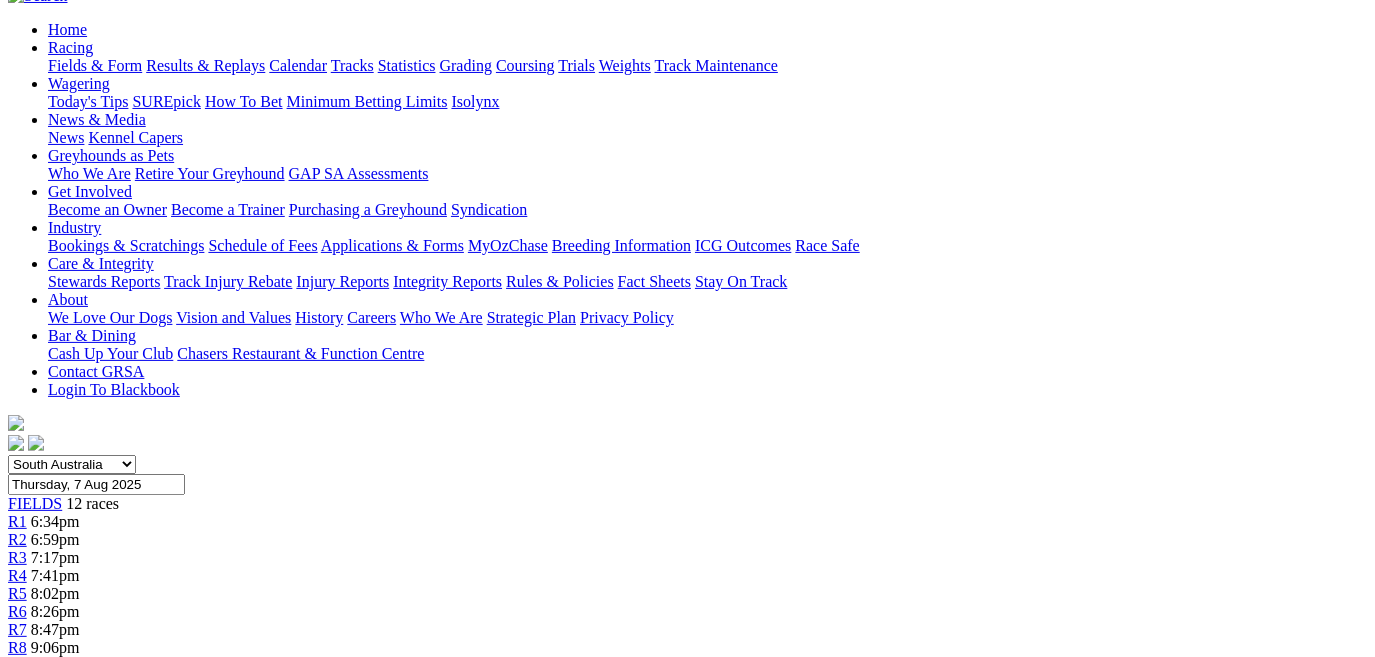 scroll, scrollTop: 181, scrollLeft: 0, axis: vertical 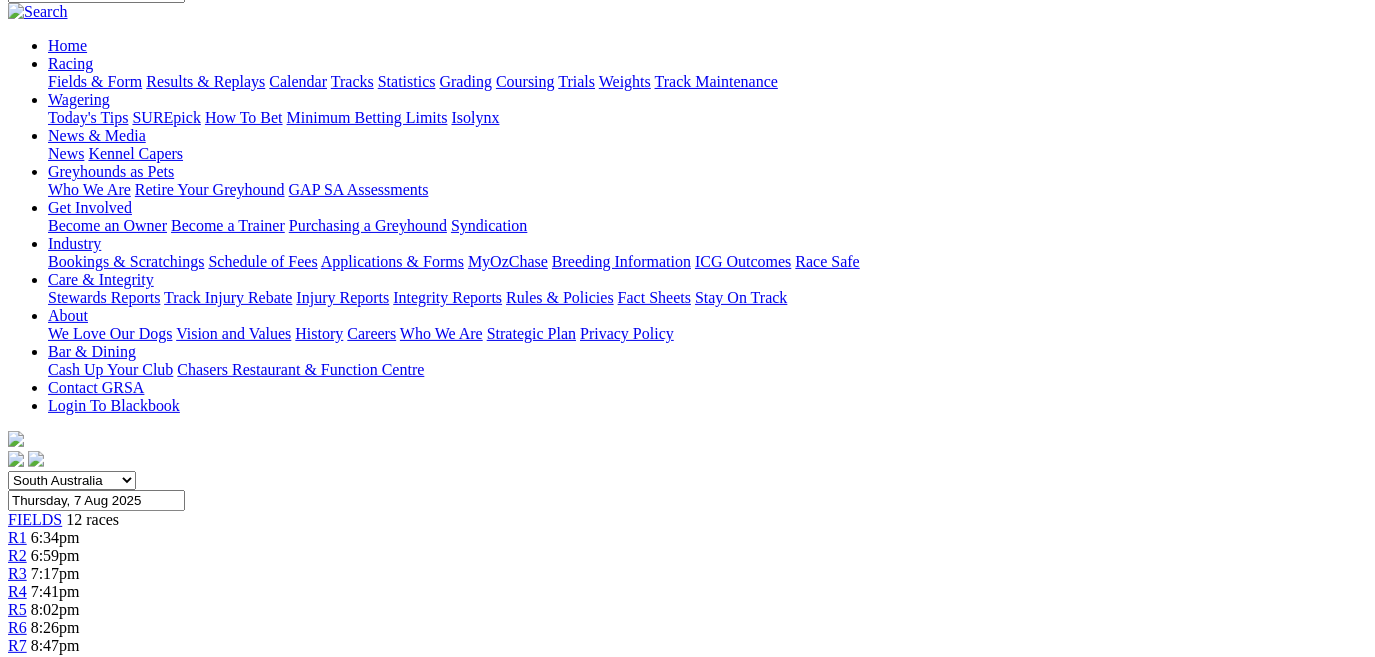 click on "R6" at bounding box center (17, 627) 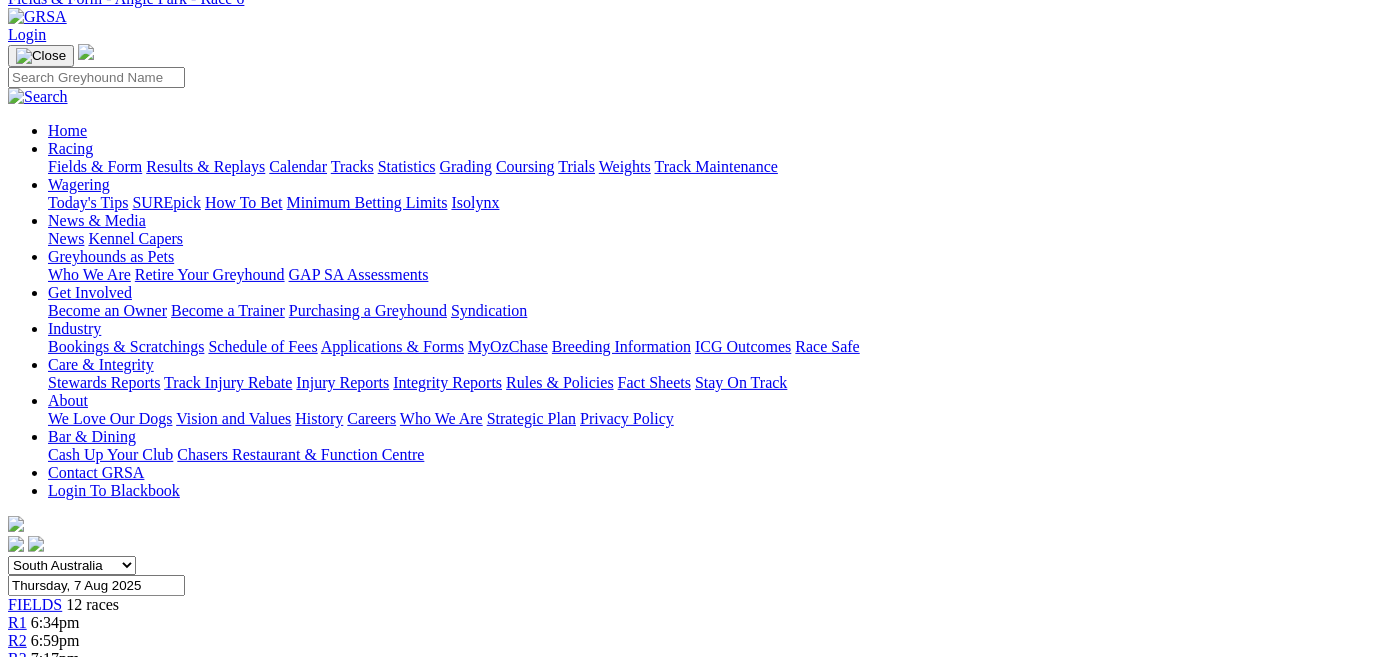 scroll, scrollTop: 90, scrollLeft: 0, axis: vertical 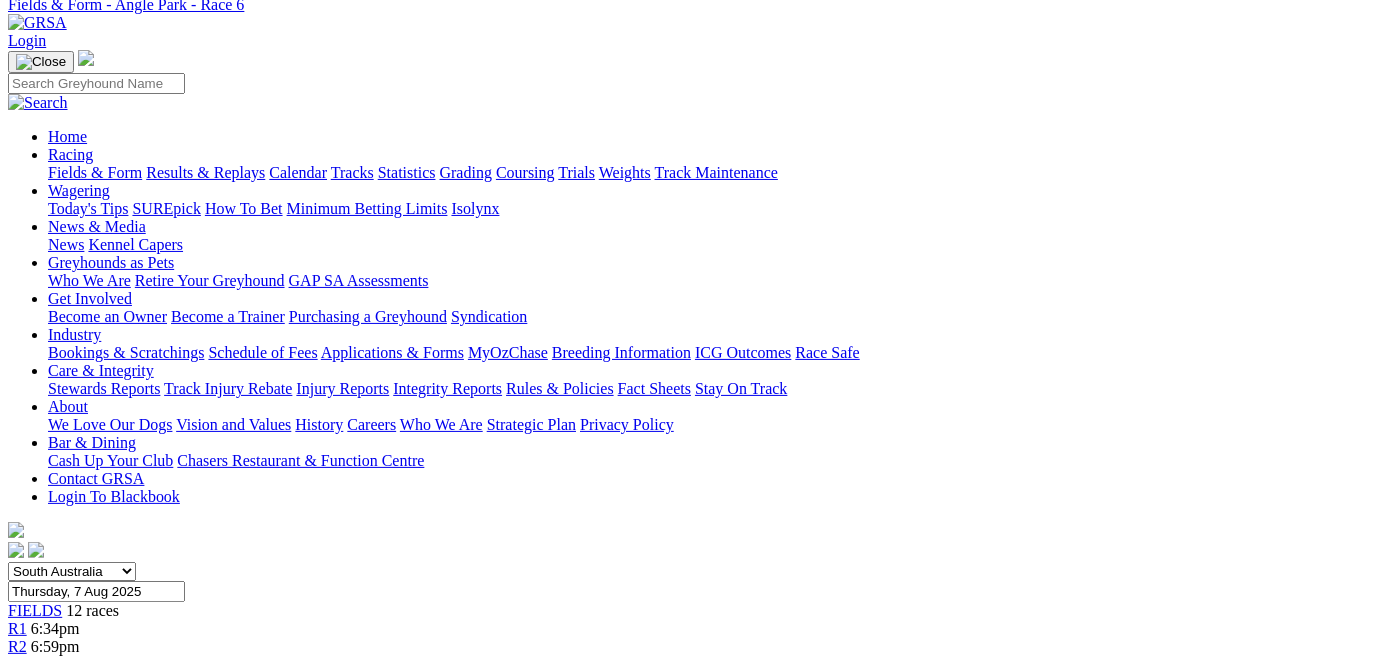 click on "R5" at bounding box center (17, 700) 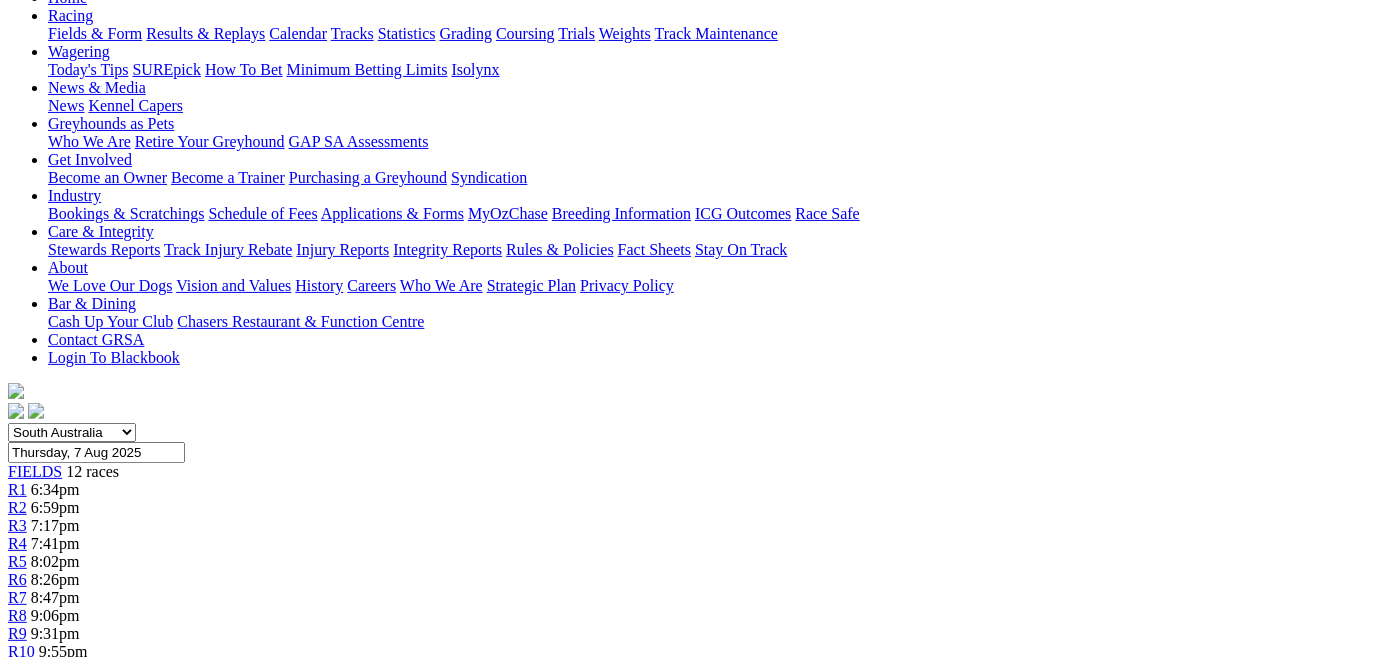 scroll, scrollTop: 90, scrollLeft: 0, axis: vertical 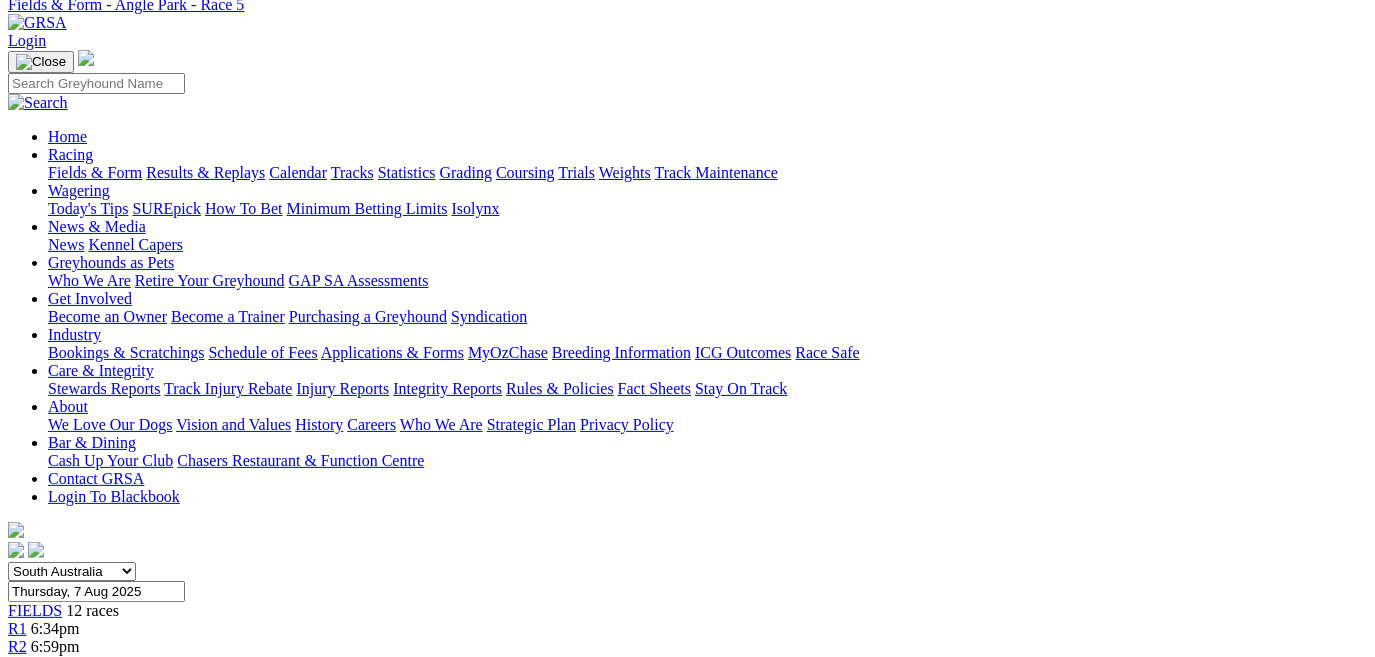 click on "R4" at bounding box center (17, 682) 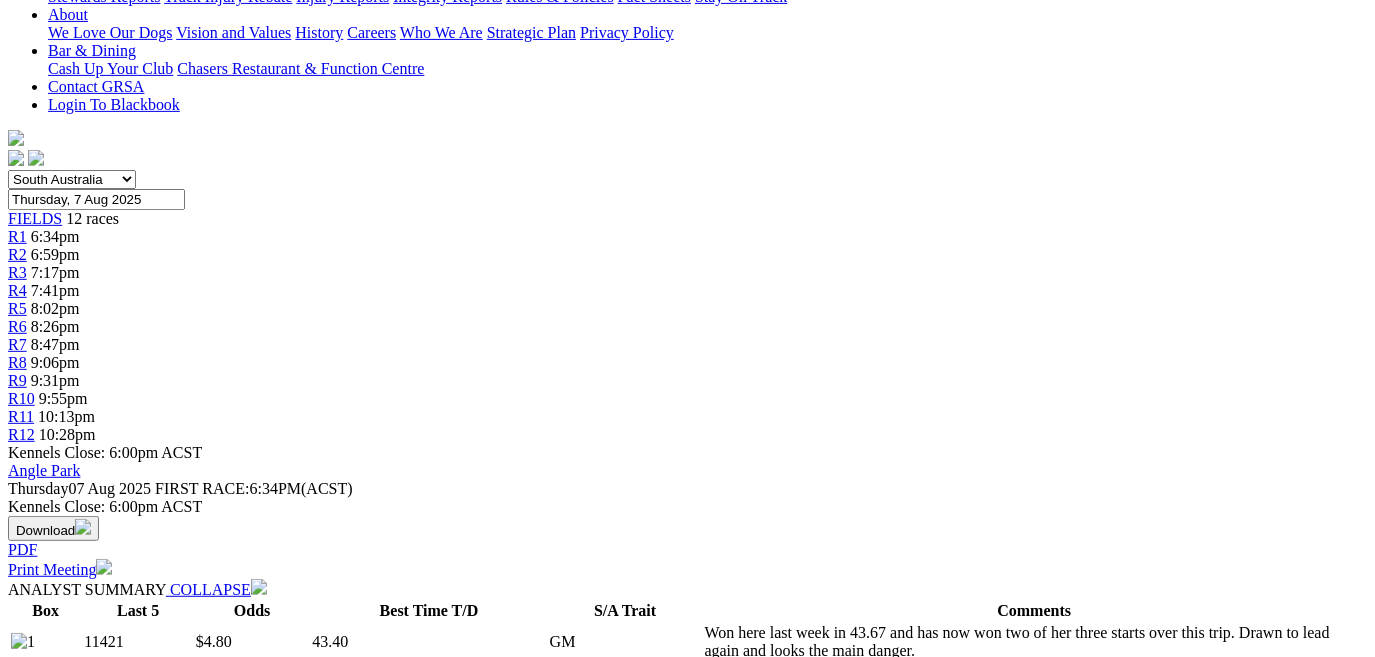 scroll, scrollTop: 272, scrollLeft: 0, axis: vertical 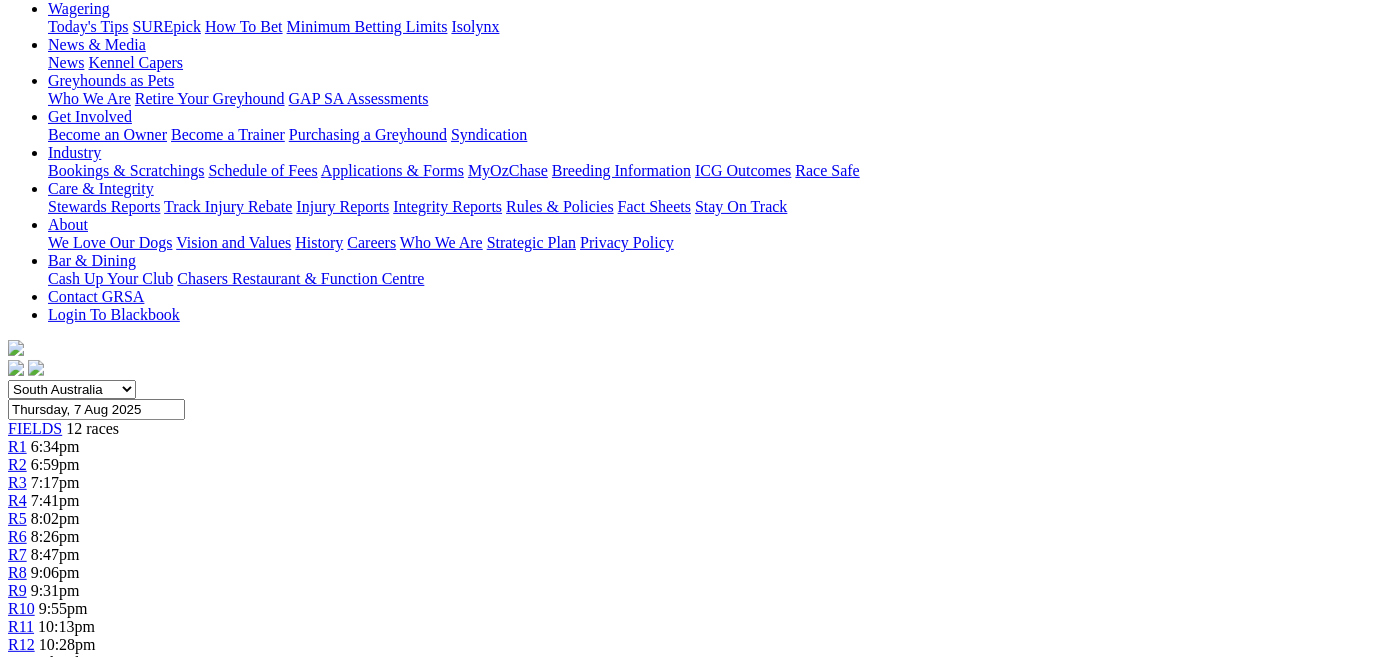 click on "FIELDS
12 races" at bounding box center [687, 429] 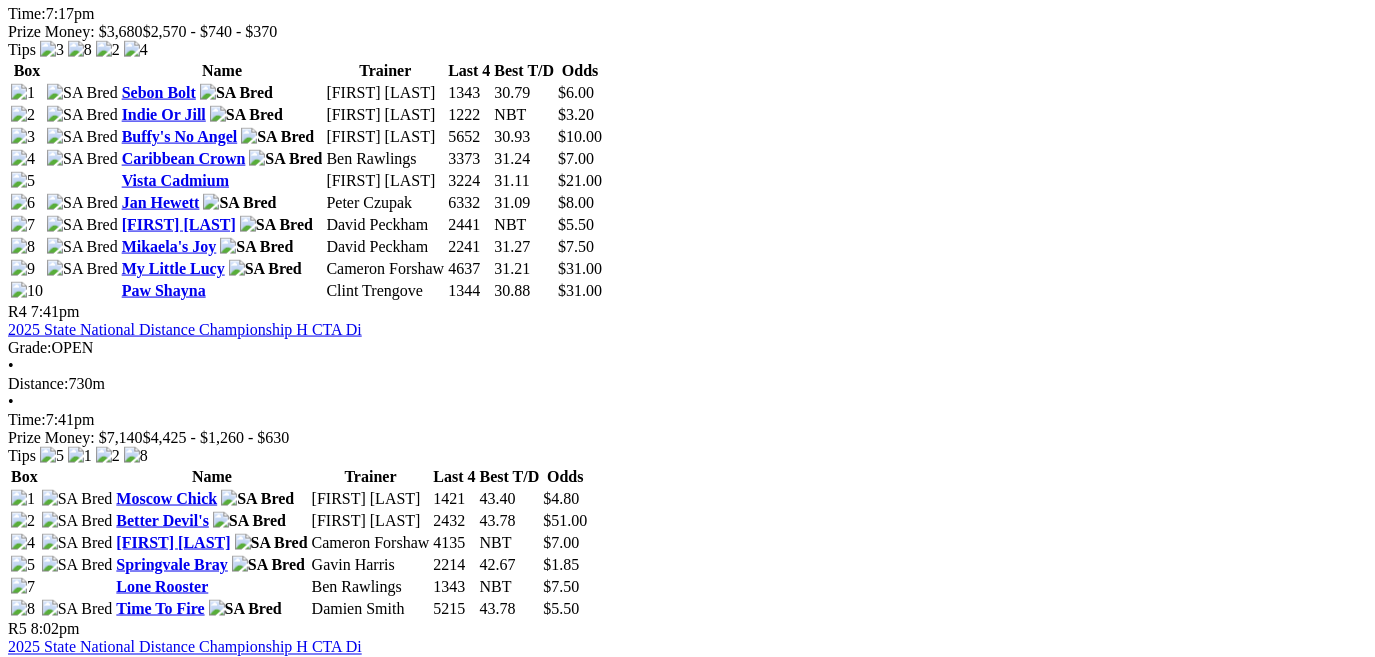 scroll, scrollTop: 2000, scrollLeft: 0, axis: vertical 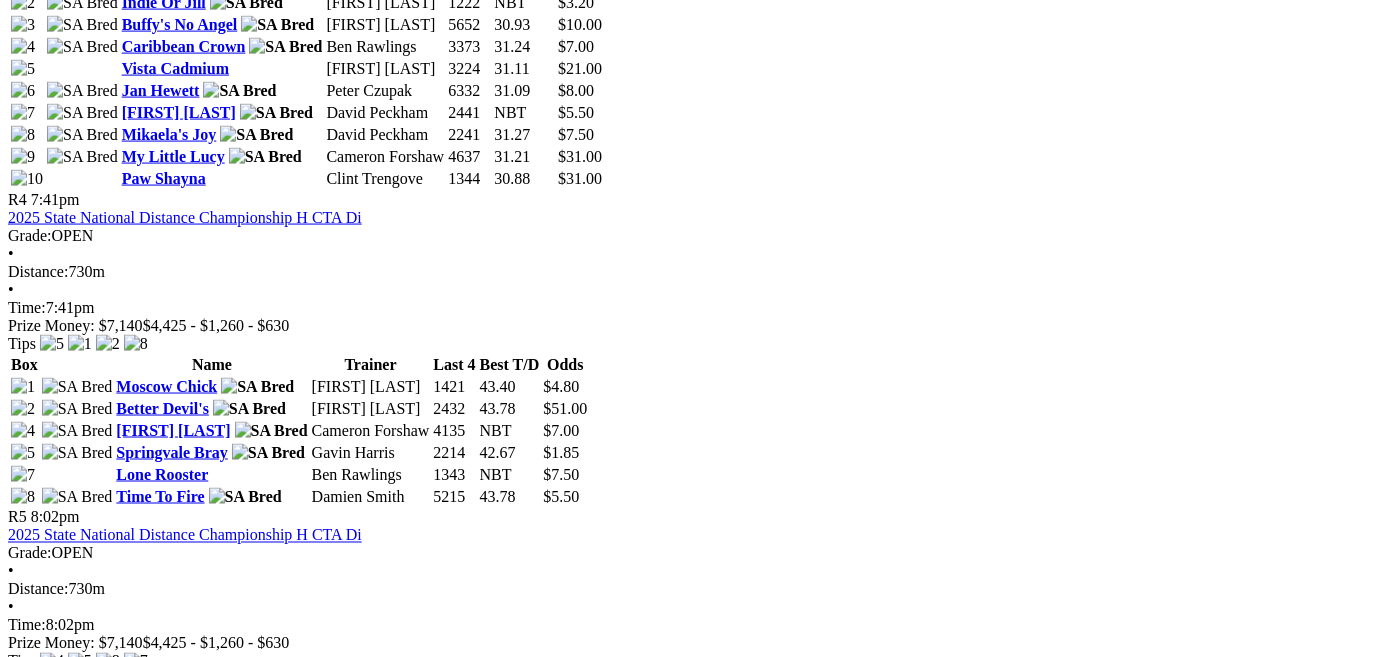 click on "2025 State National Sprint Championship H CTA Divi" at bounding box center (182, 1193) 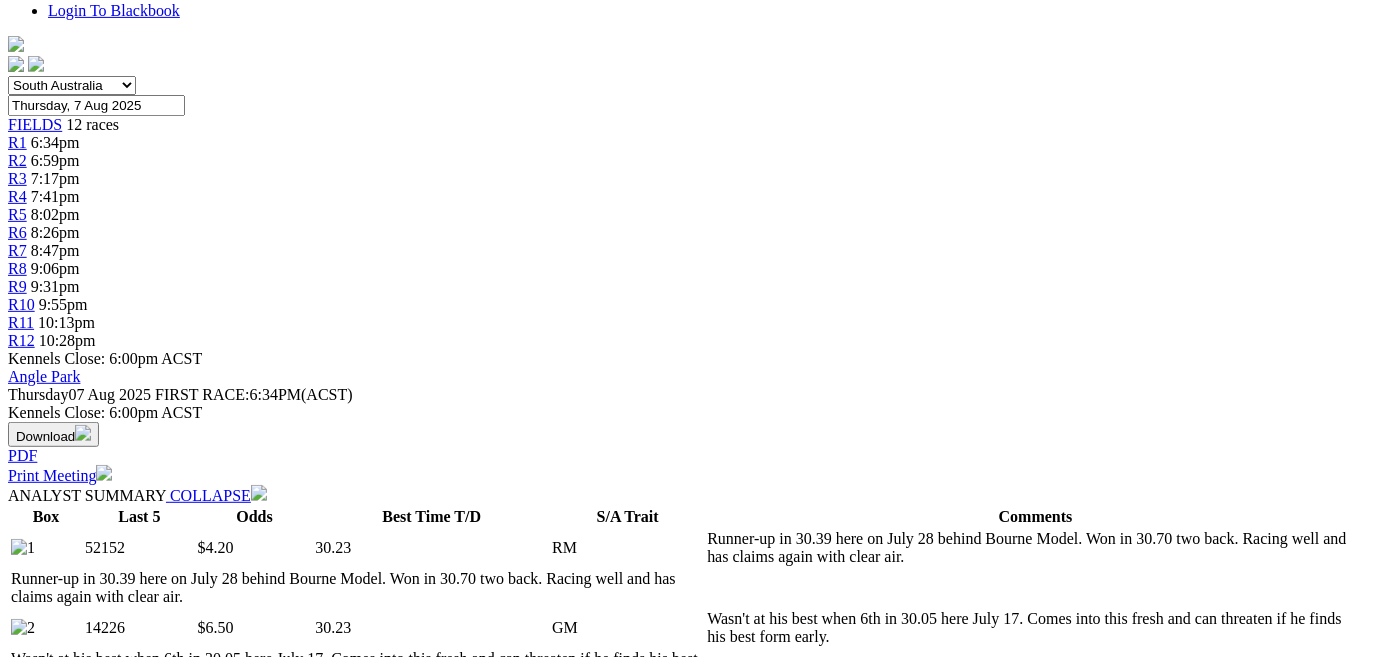 scroll, scrollTop: 636, scrollLeft: 0, axis: vertical 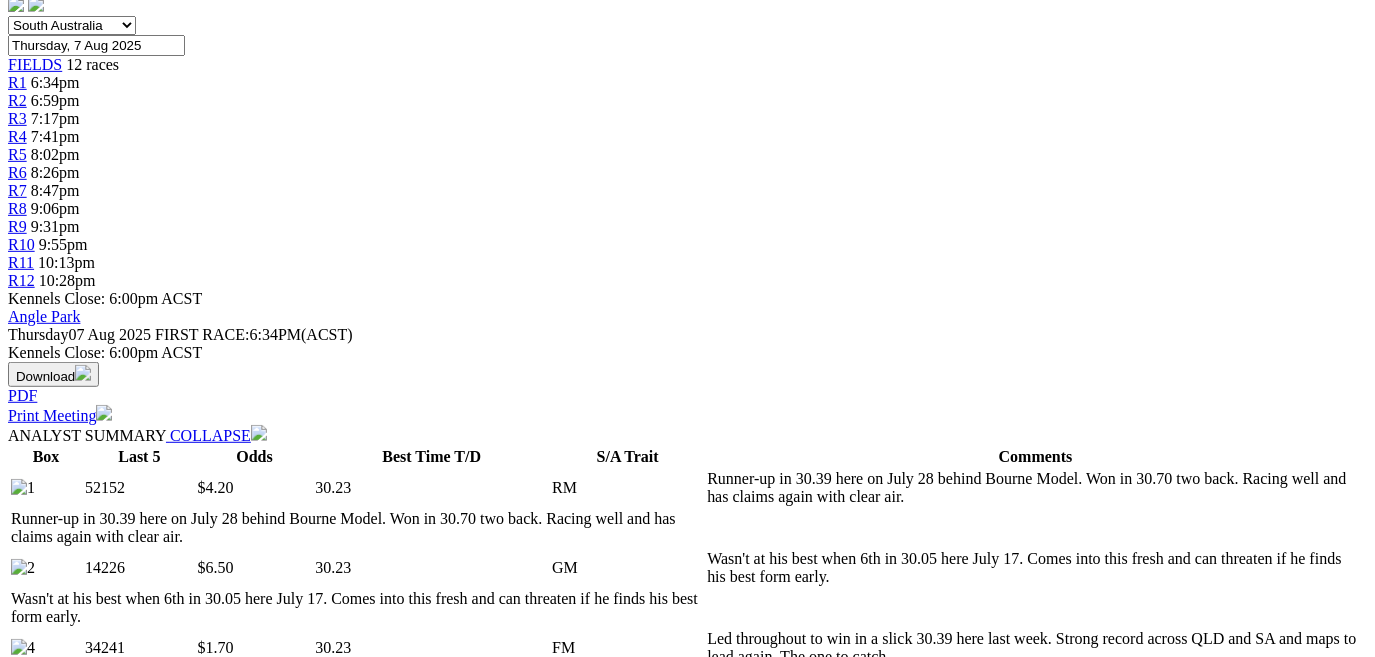 click on "Expert Form" at bounding box center (88, 1384) 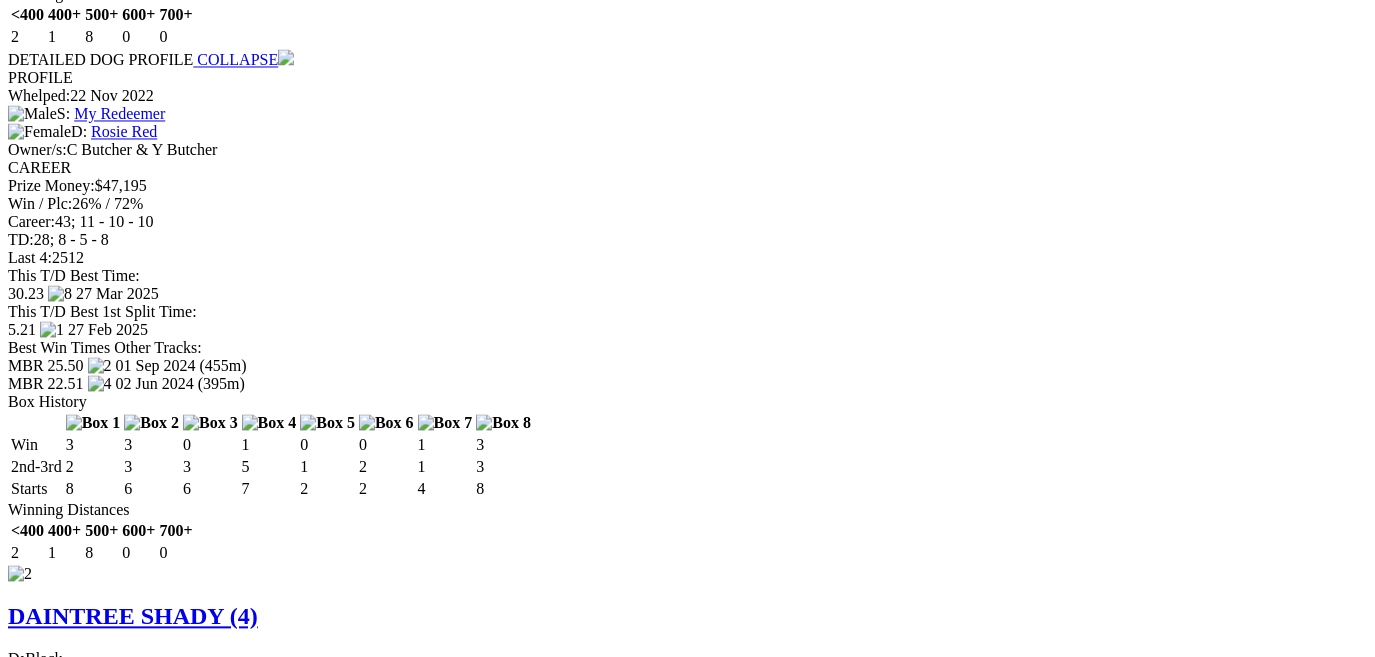 scroll, scrollTop: 2545, scrollLeft: 0, axis: vertical 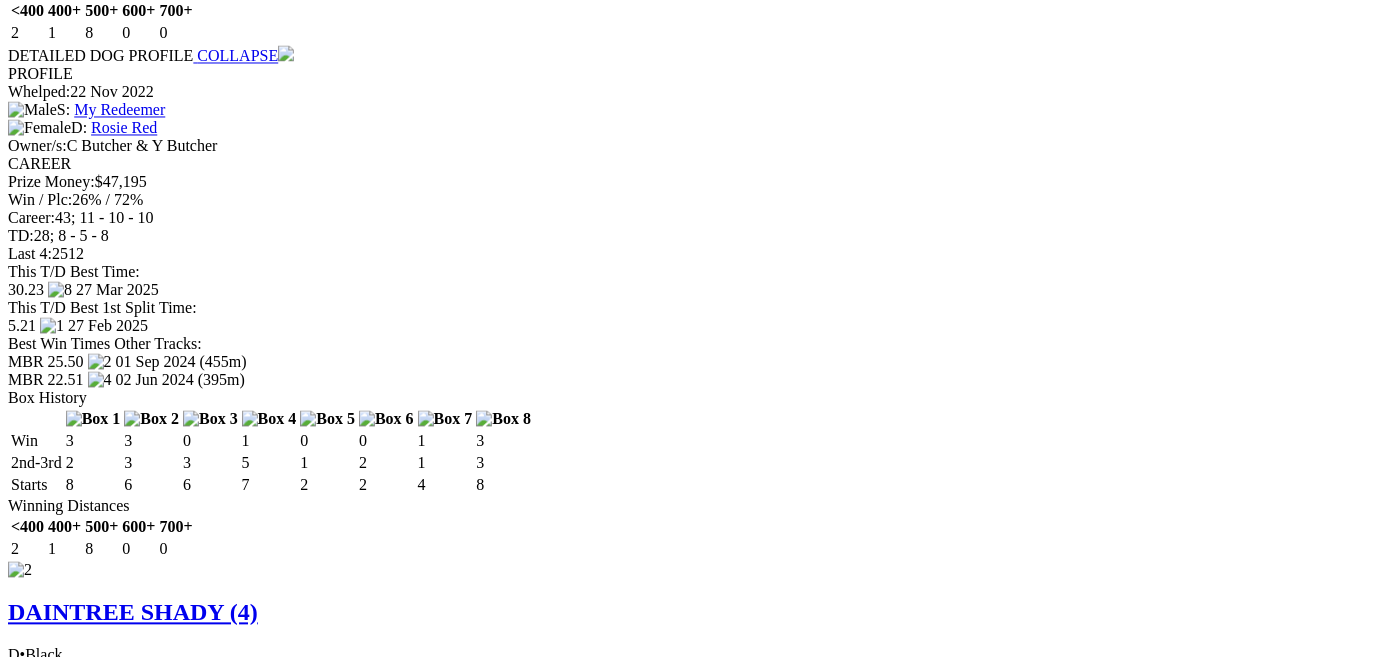 click at bounding box center [919, 7855] 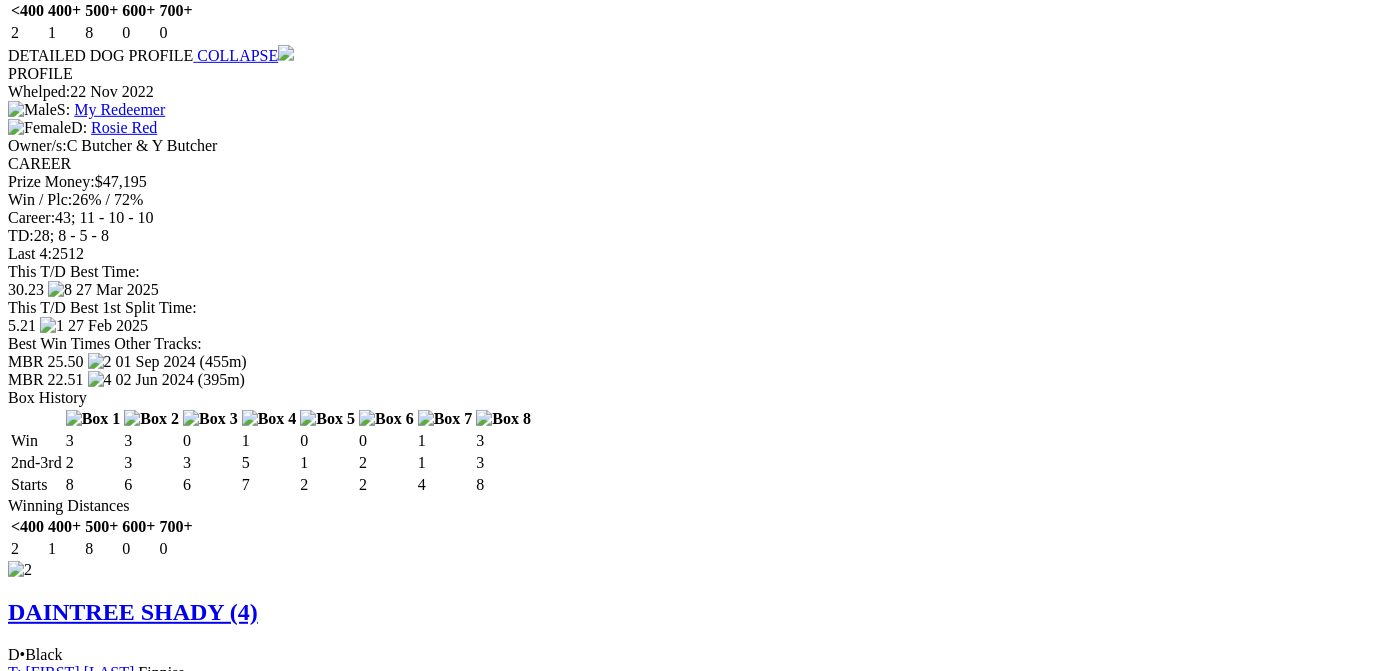 click at bounding box center (16, 20249) 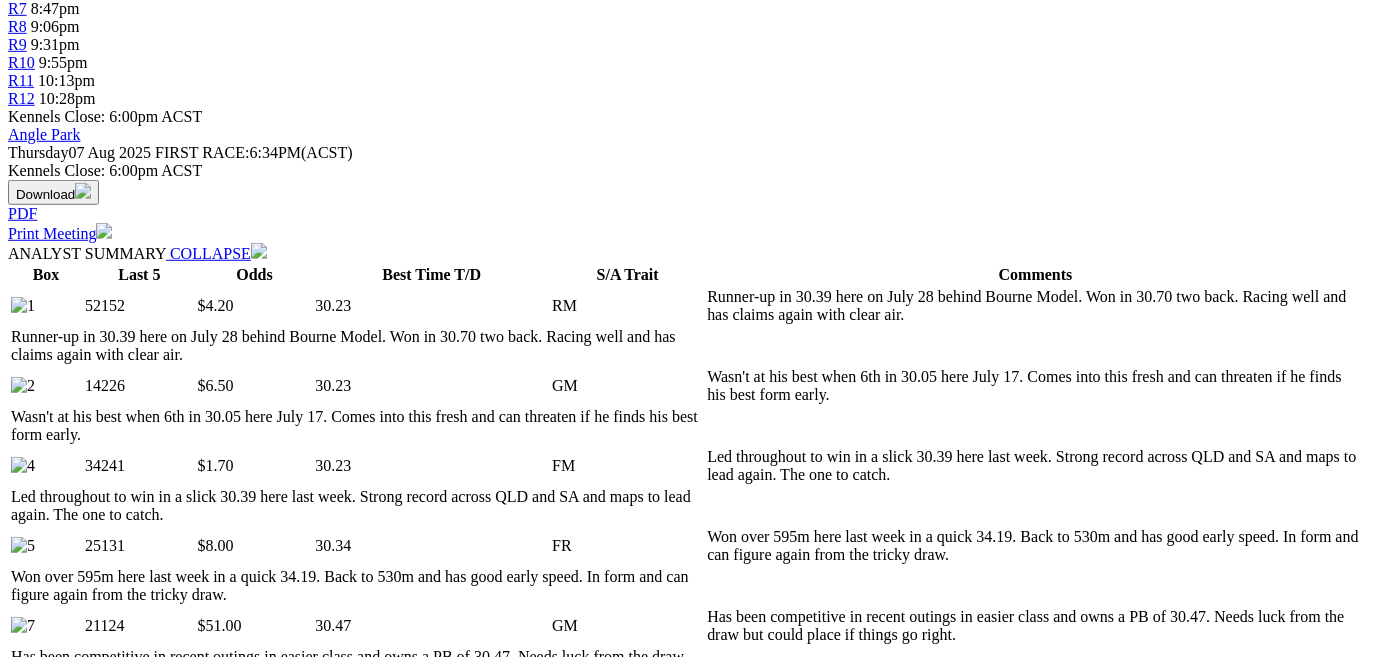 scroll, scrollTop: 818, scrollLeft: 0, axis: vertical 